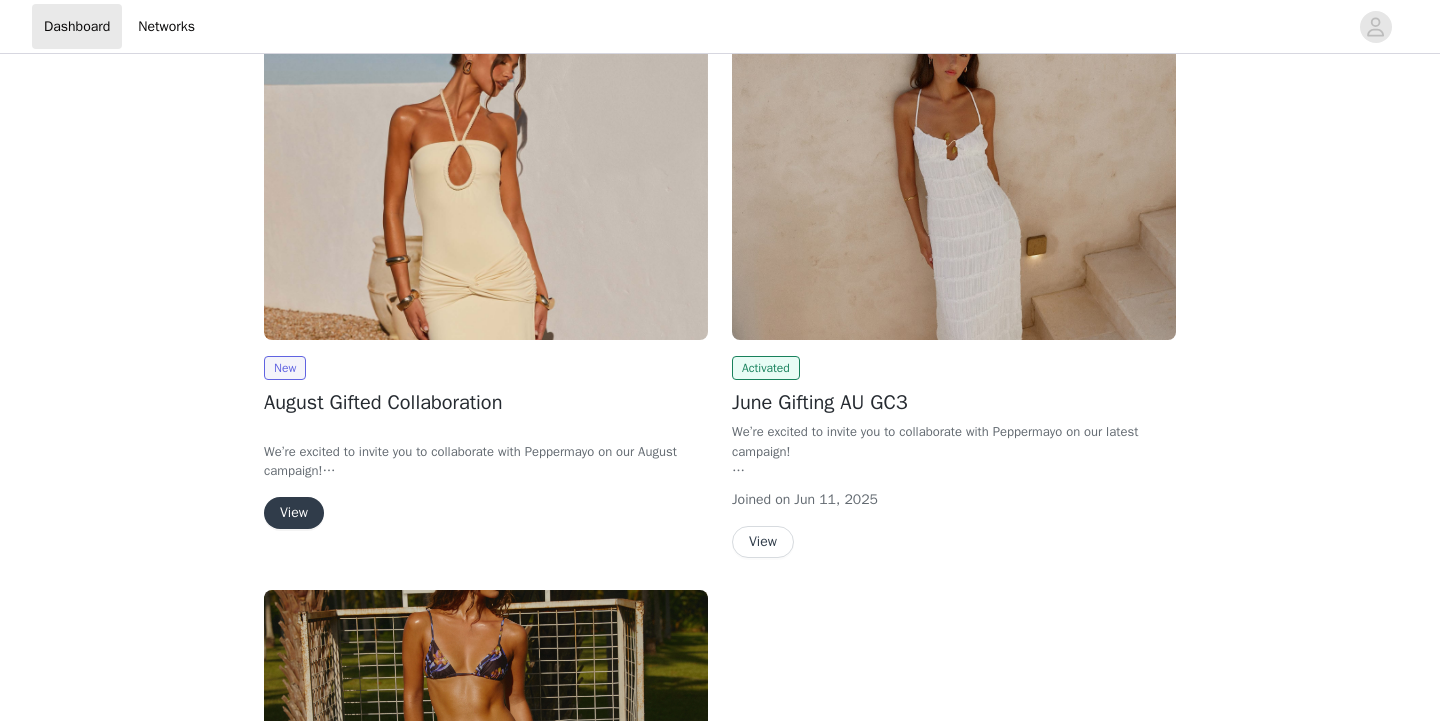 scroll, scrollTop: 165, scrollLeft: 0, axis: vertical 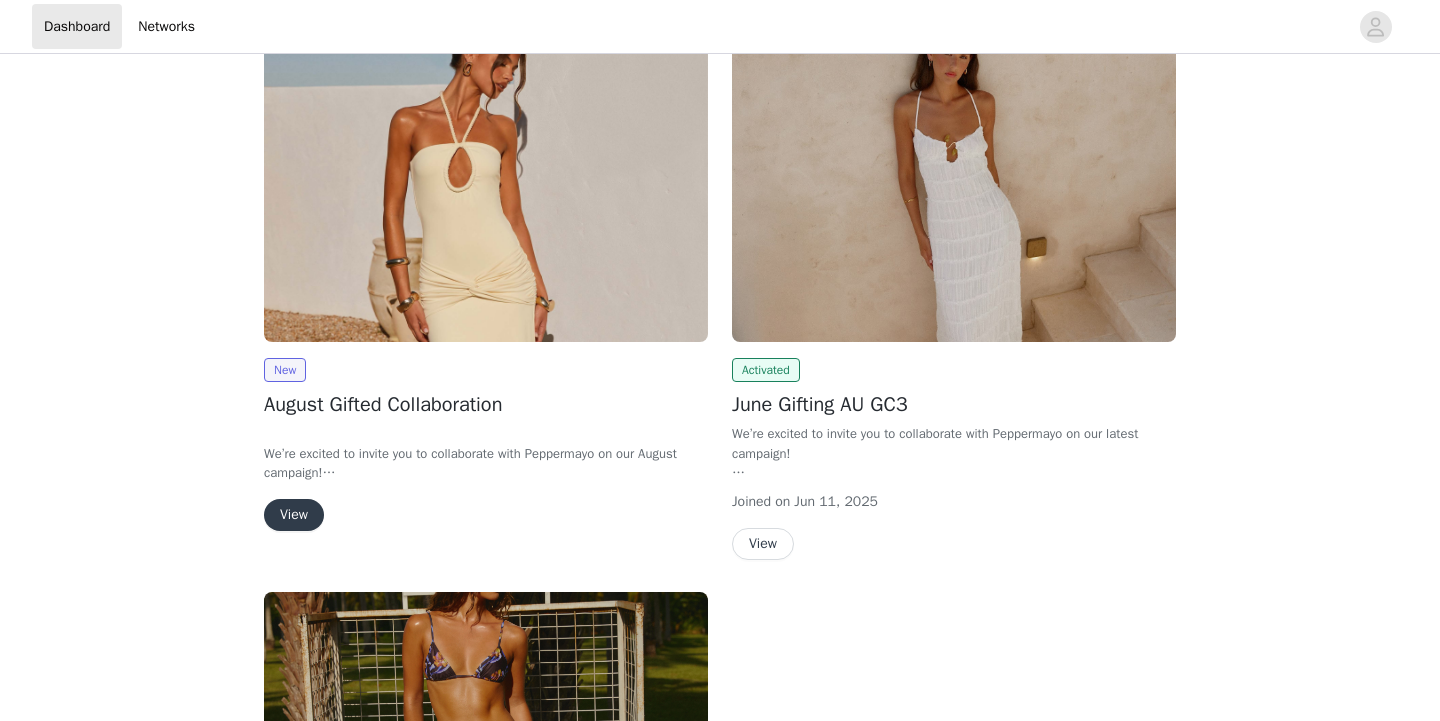 click on "View" at bounding box center [294, 515] 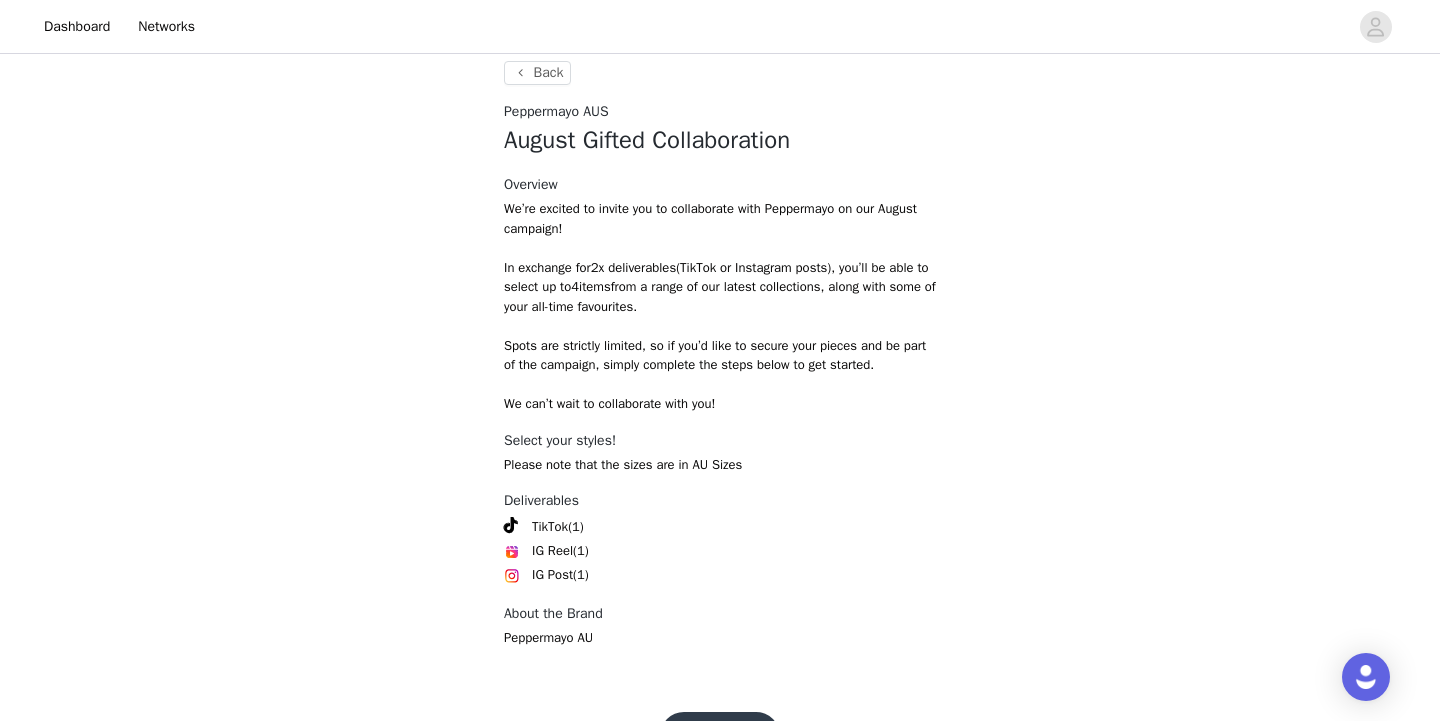 scroll, scrollTop: 435, scrollLeft: 0, axis: vertical 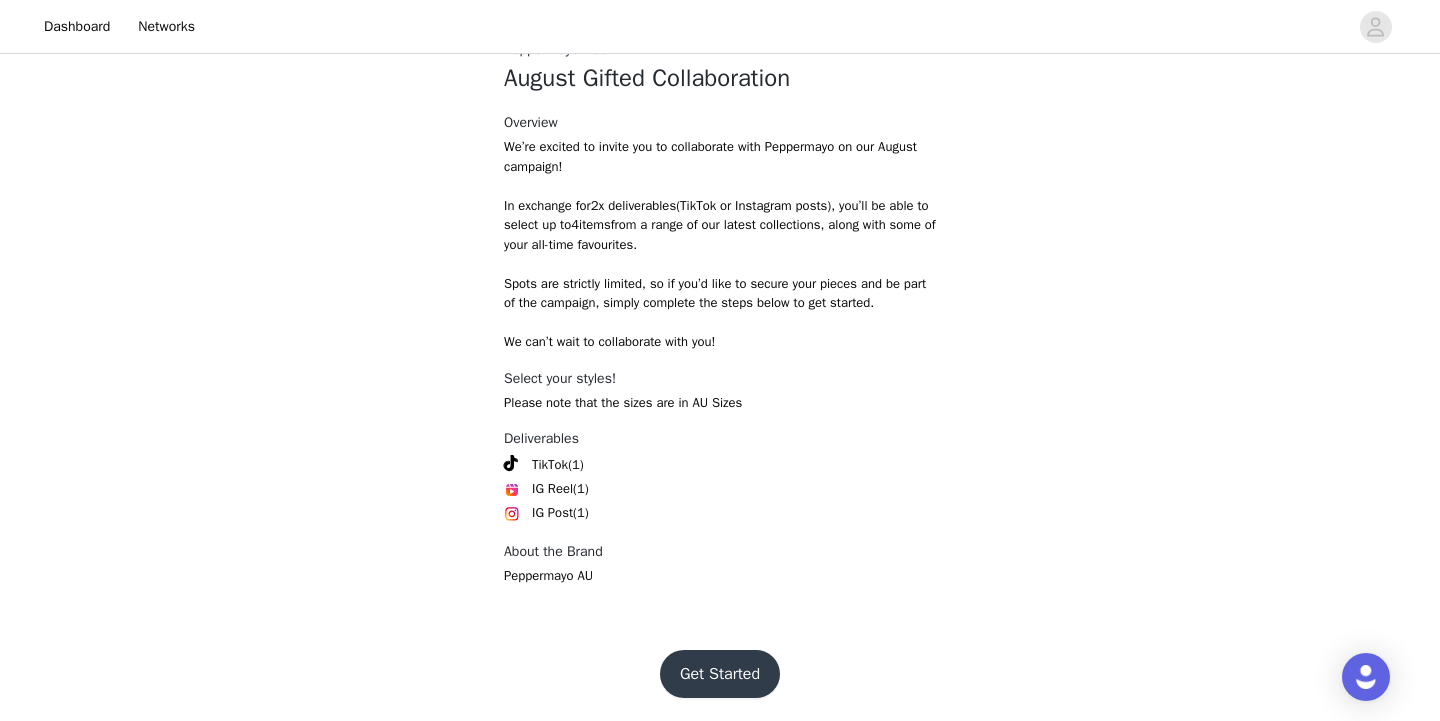 click on "Get Started" at bounding box center [720, 674] 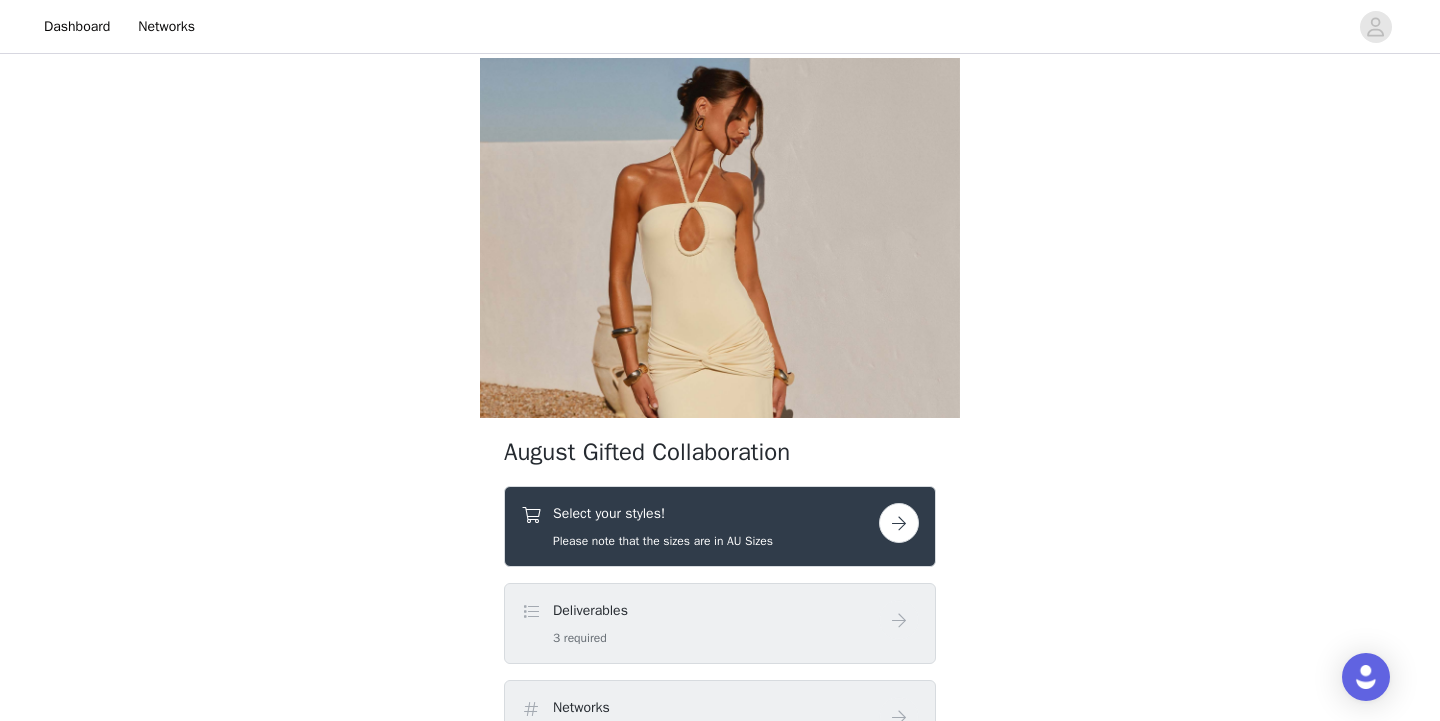 scroll, scrollTop: 277, scrollLeft: 0, axis: vertical 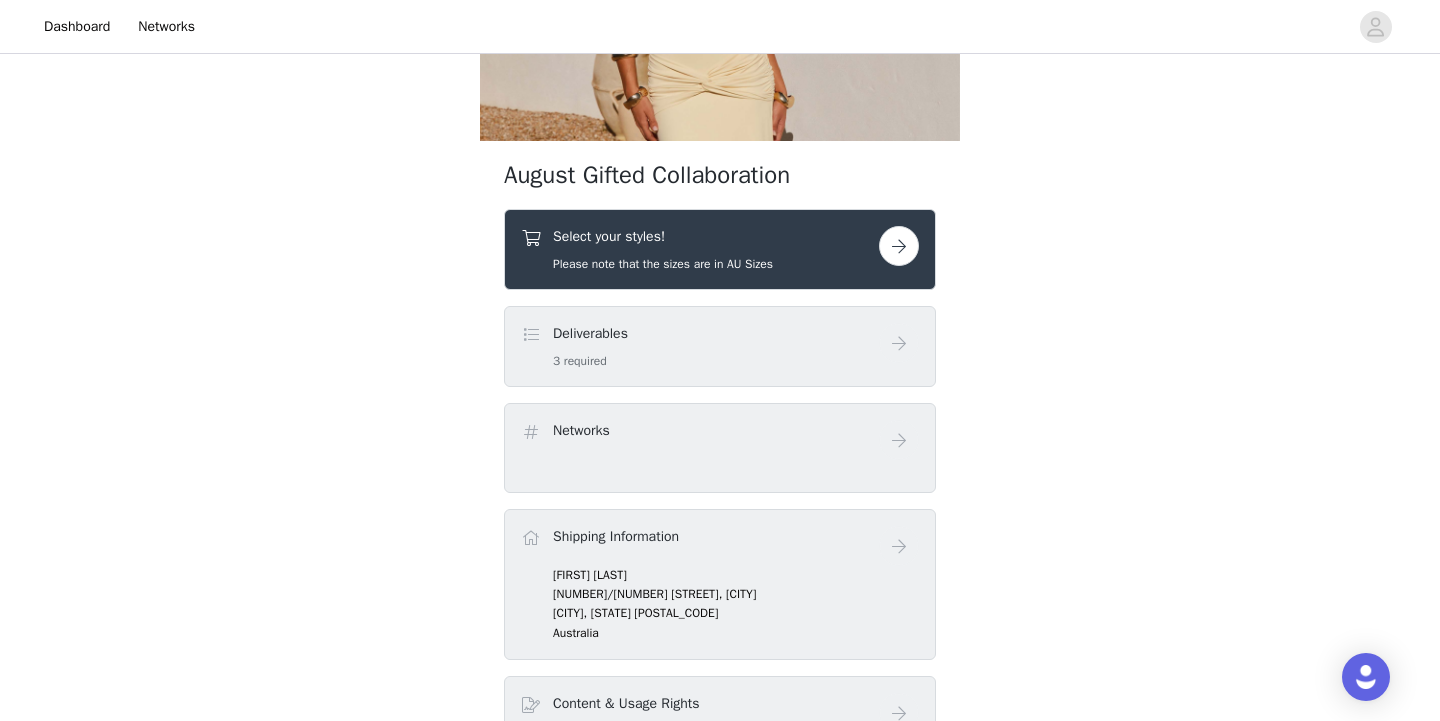 click at bounding box center (899, 246) 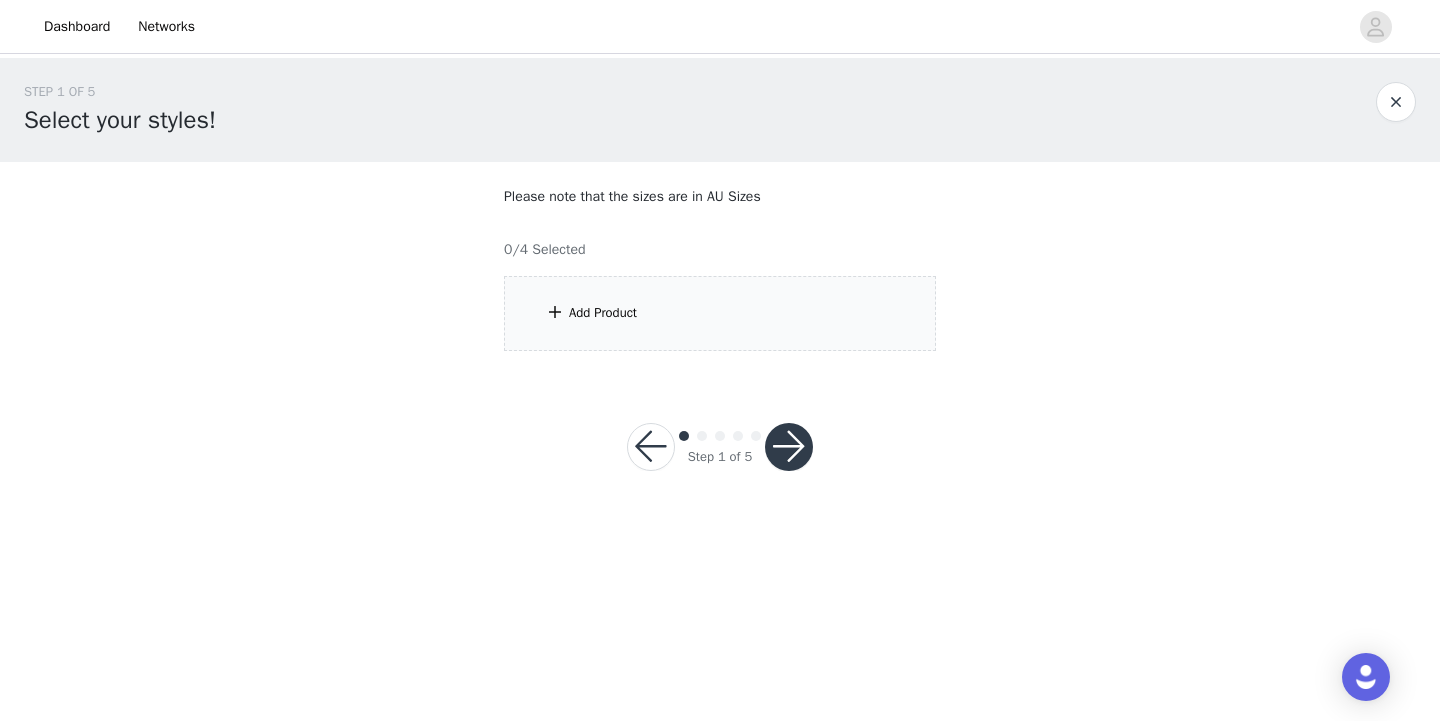 click on "Add Product" at bounding box center (720, 313) 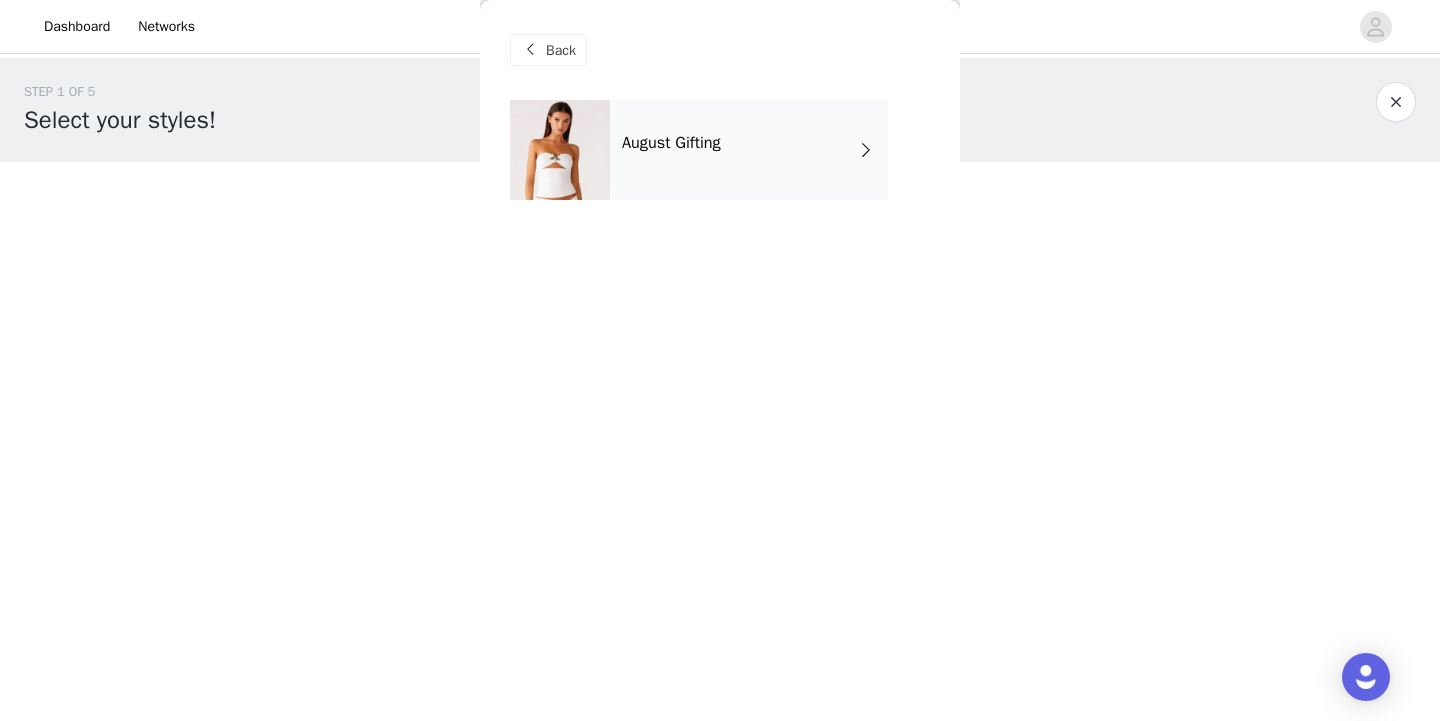 click on "August Gifting" at bounding box center [671, 143] 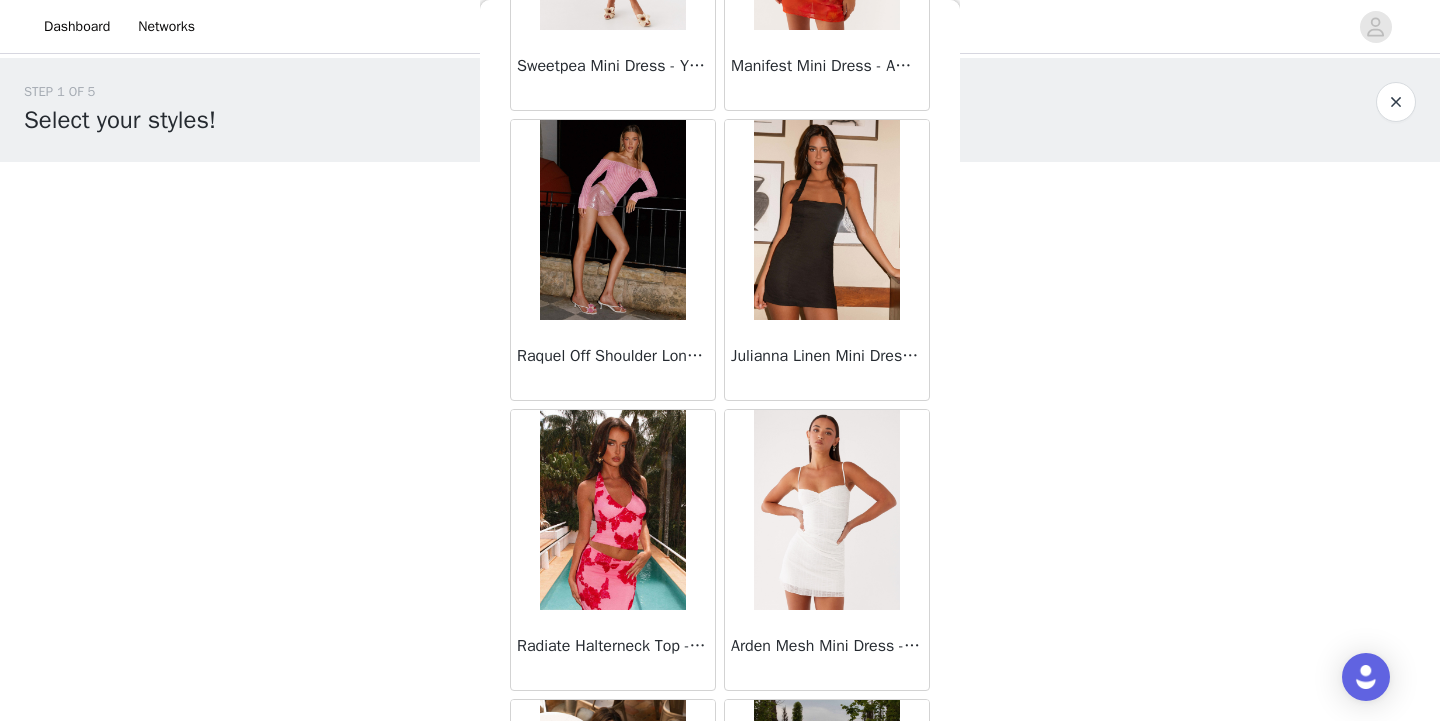 scroll, scrollTop: 226, scrollLeft: 0, axis: vertical 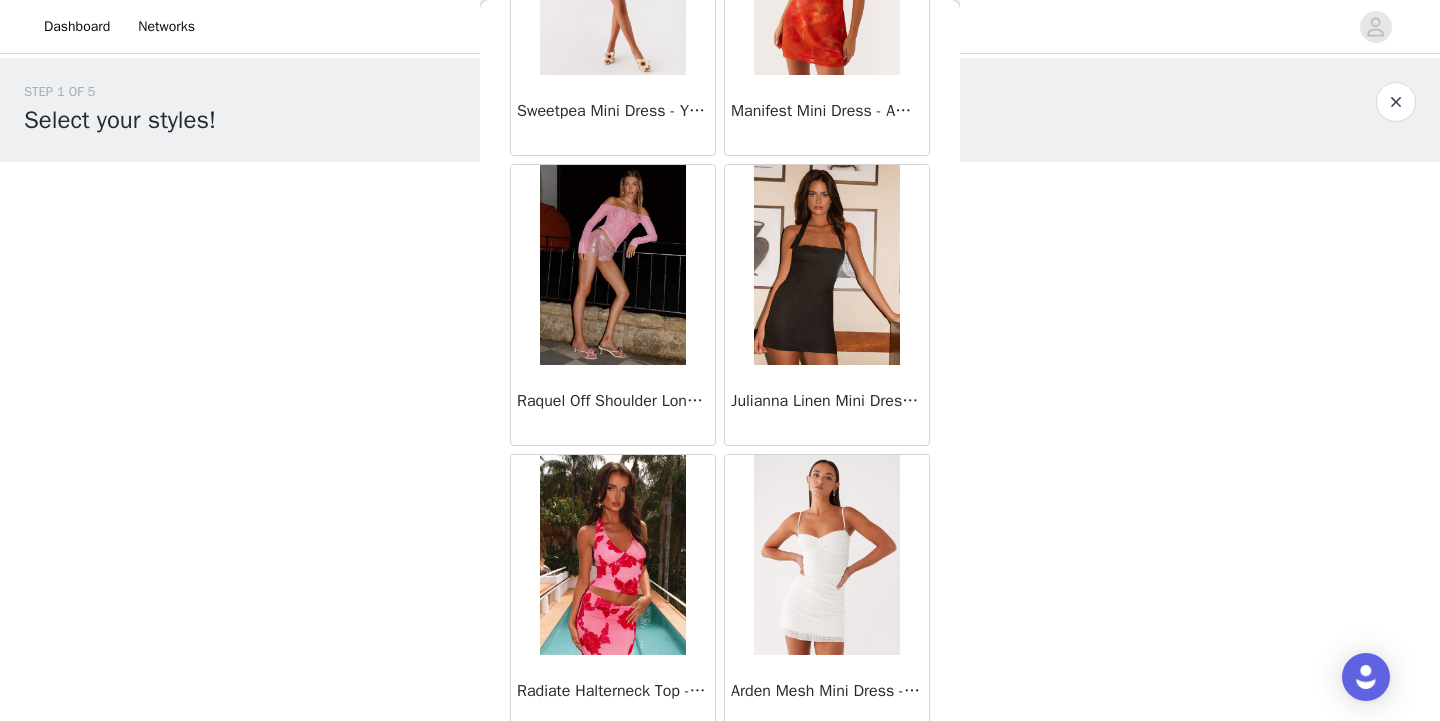 click at bounding box center [826, 265] 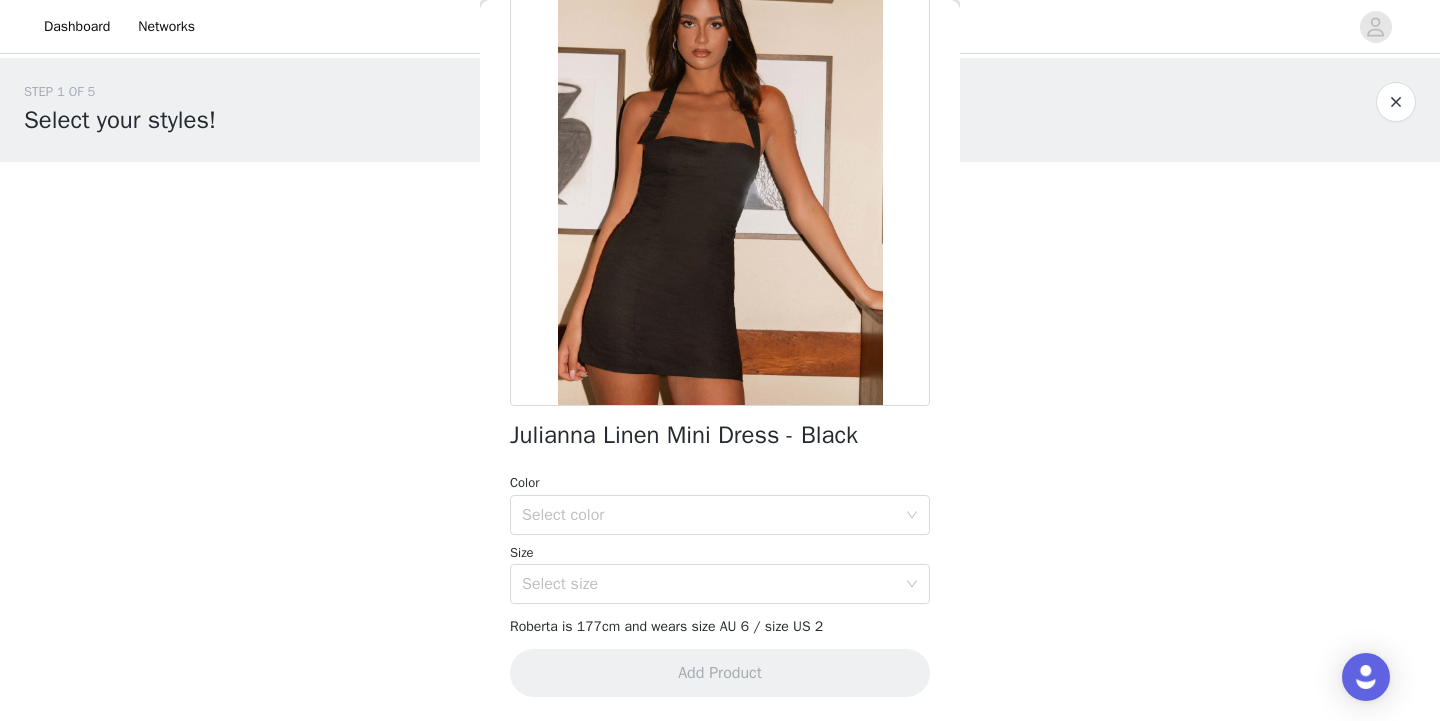 scroll, scrollTop: 0, scrollLeft: 0, axis: both 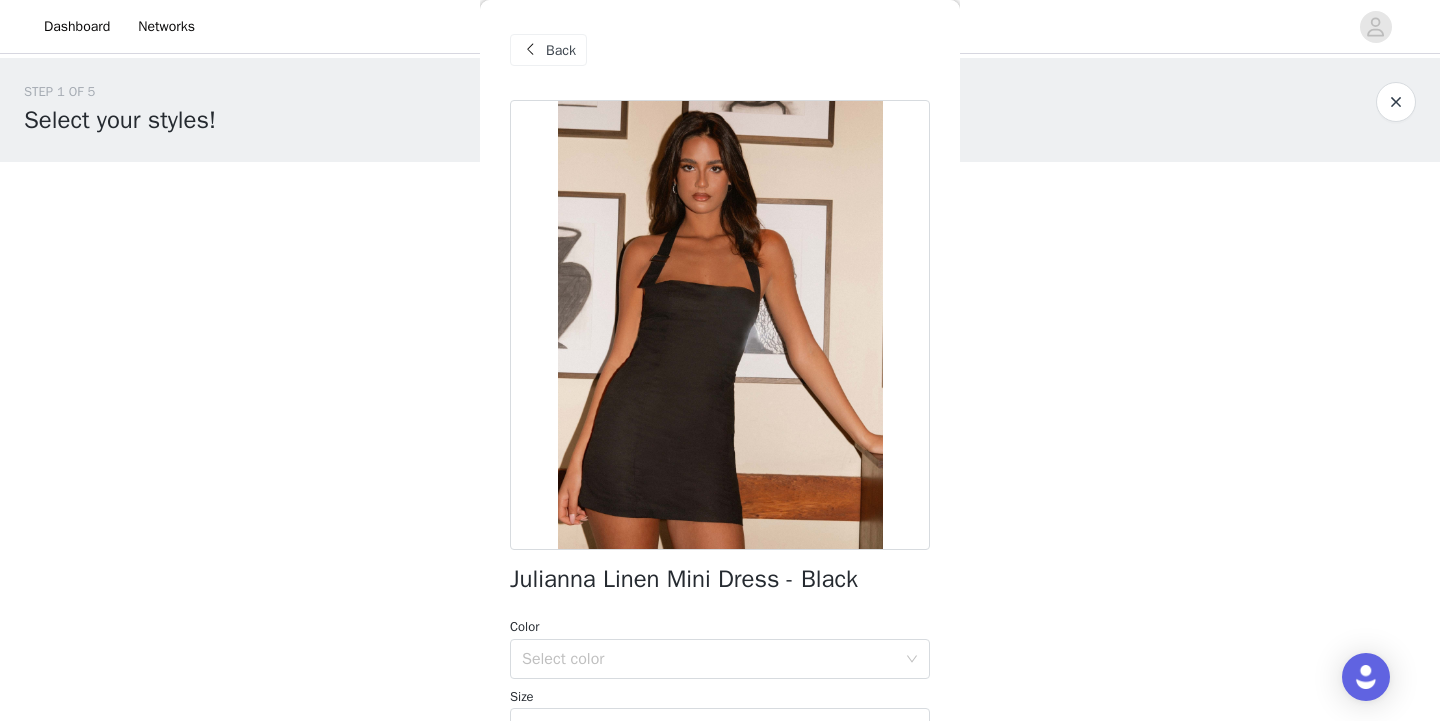 click at bounding box center (530, 50) 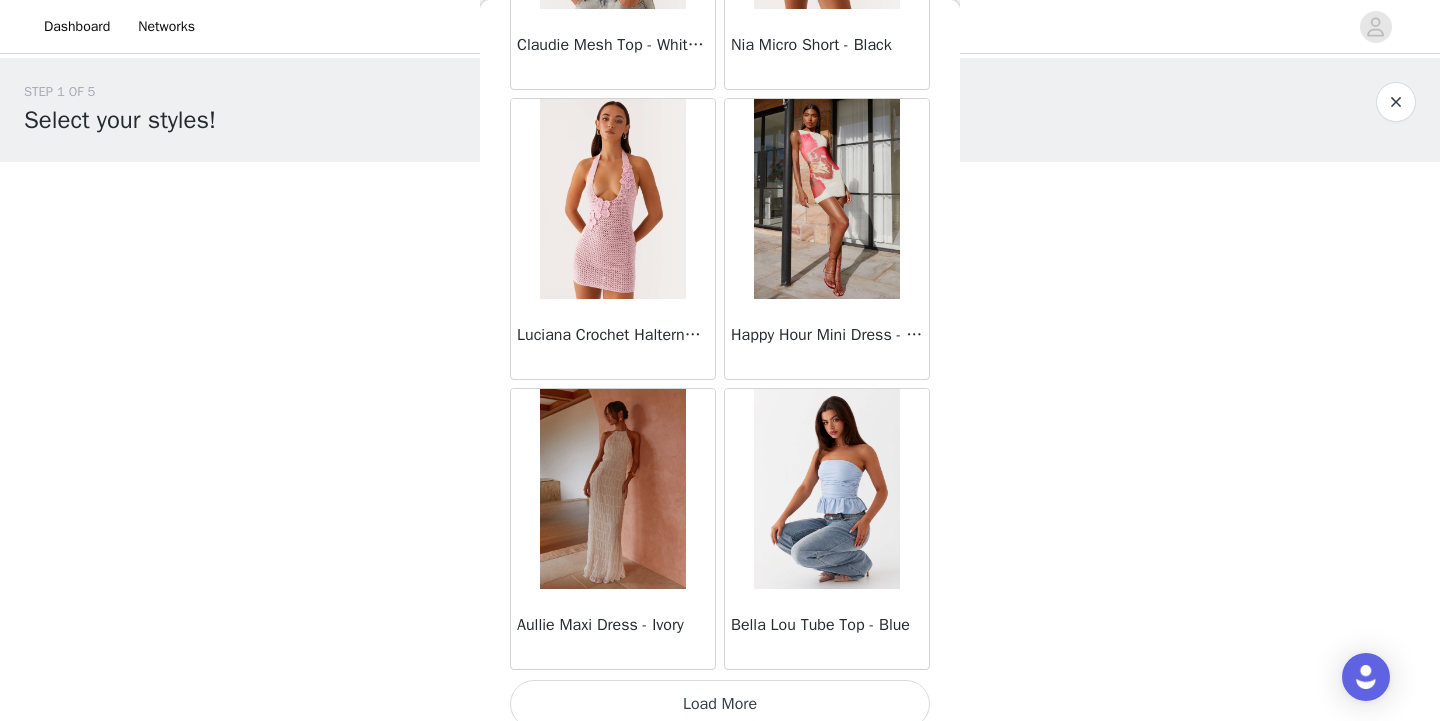 scroll, scrollTop: 2339, scrollLeft: 0, axis: vertical 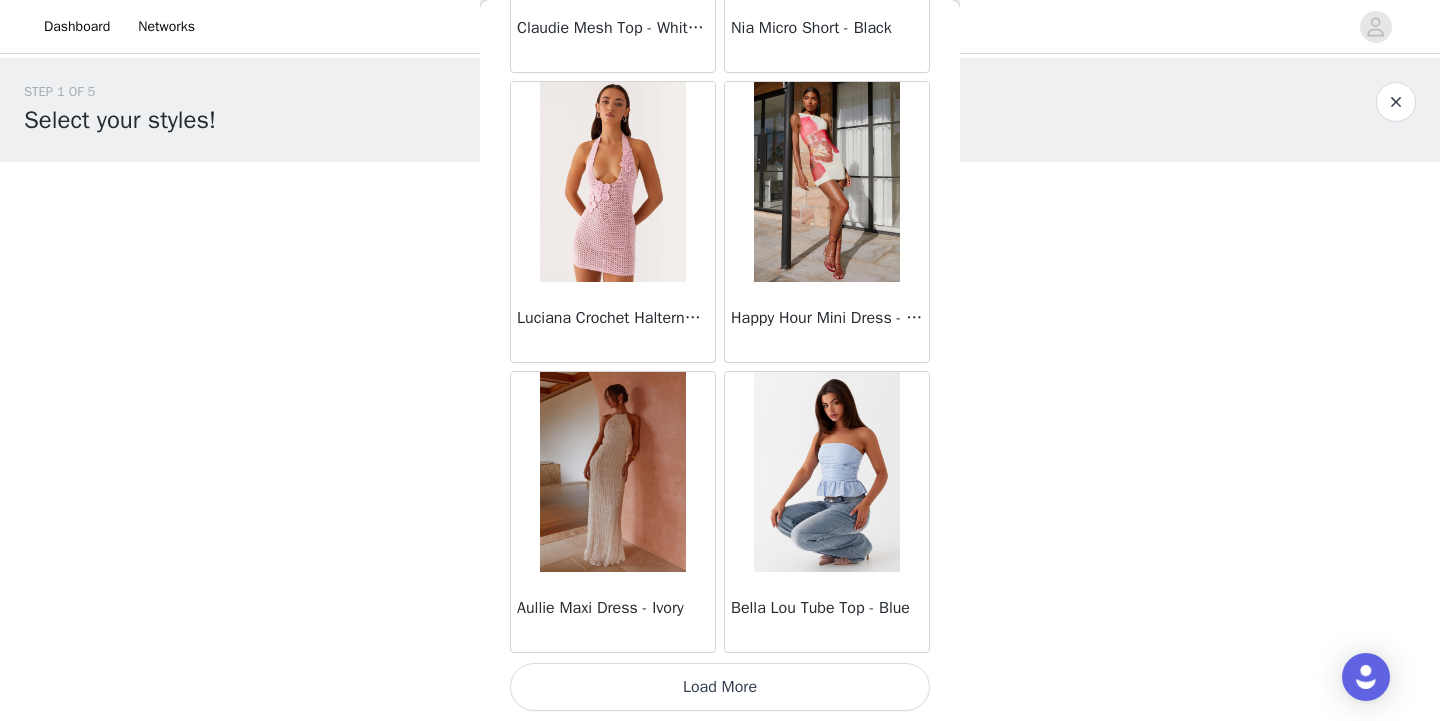 click on "Load More" at bounding box center [720, 687] 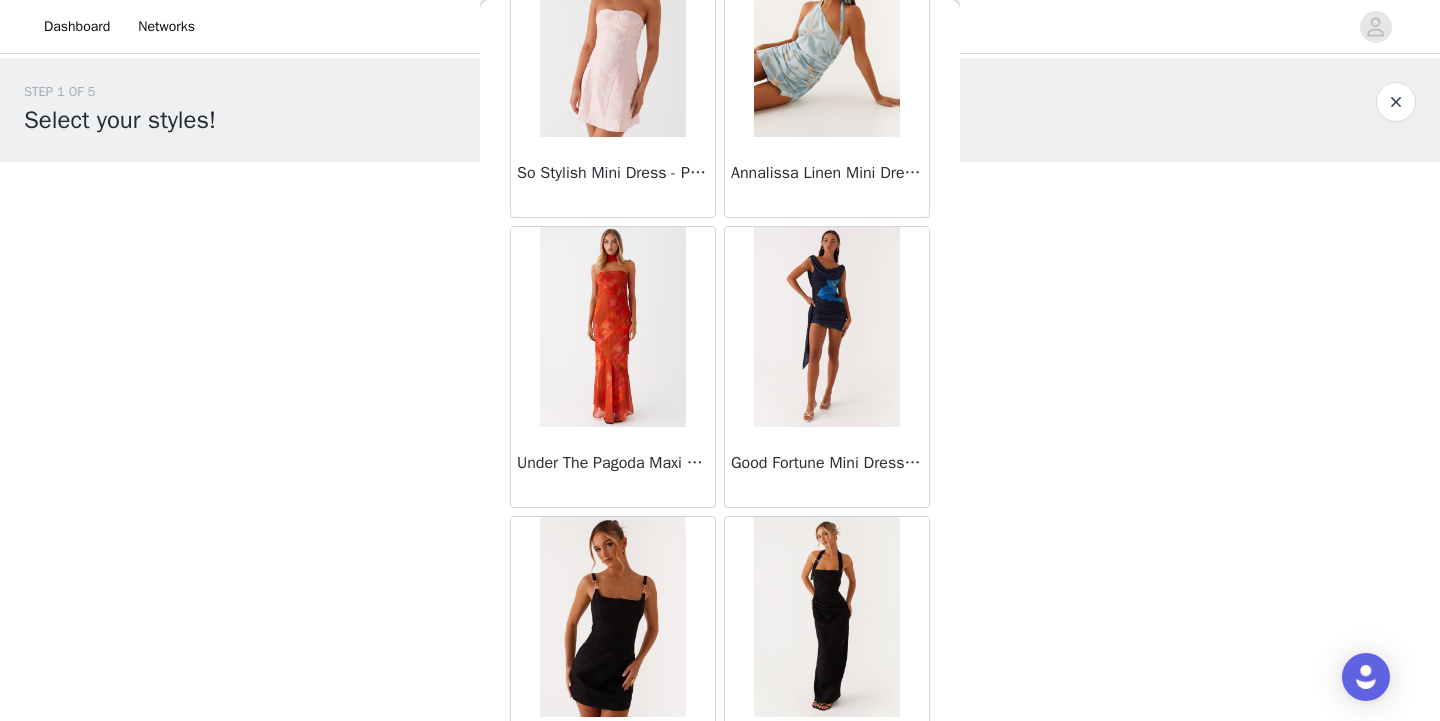 scroll, scrollTop: 5239, scrollLeft: 0, axis: vertical 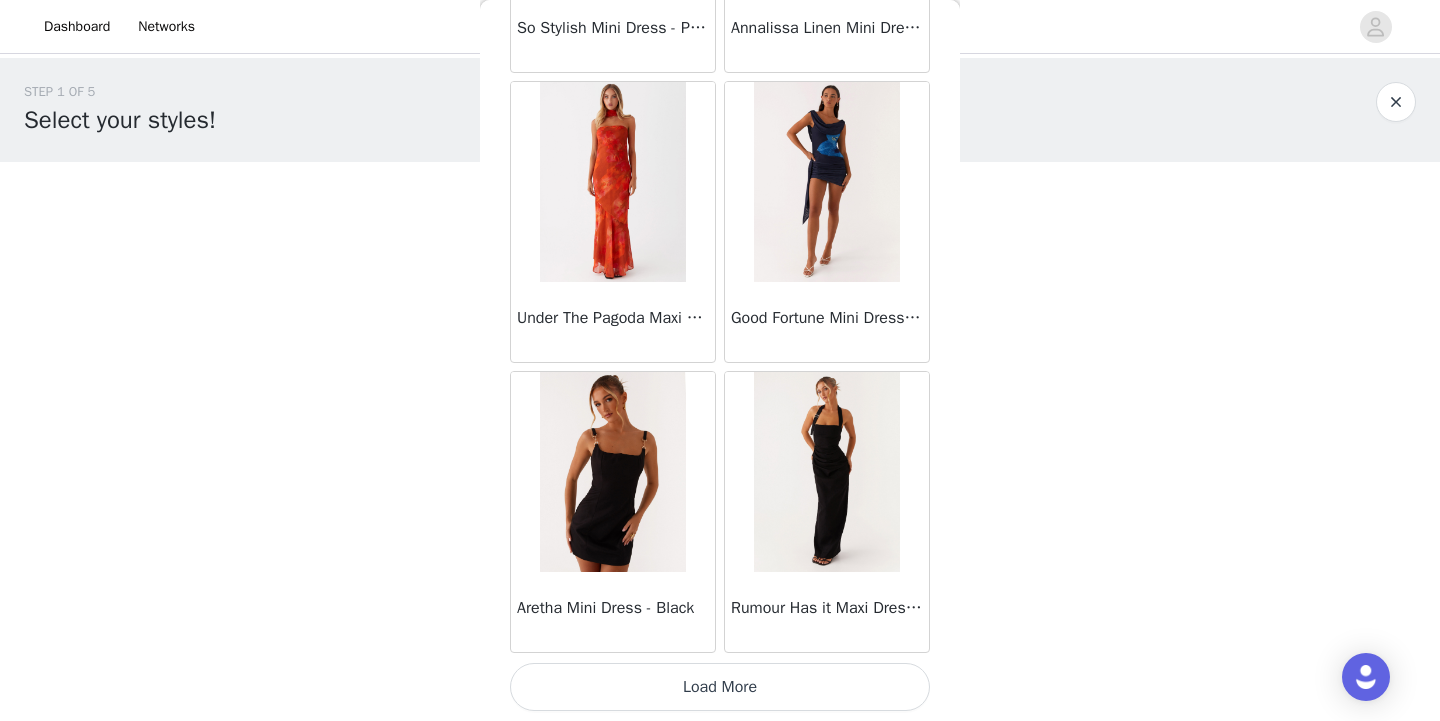 click on "Load More" at bounding box center (720, 687) 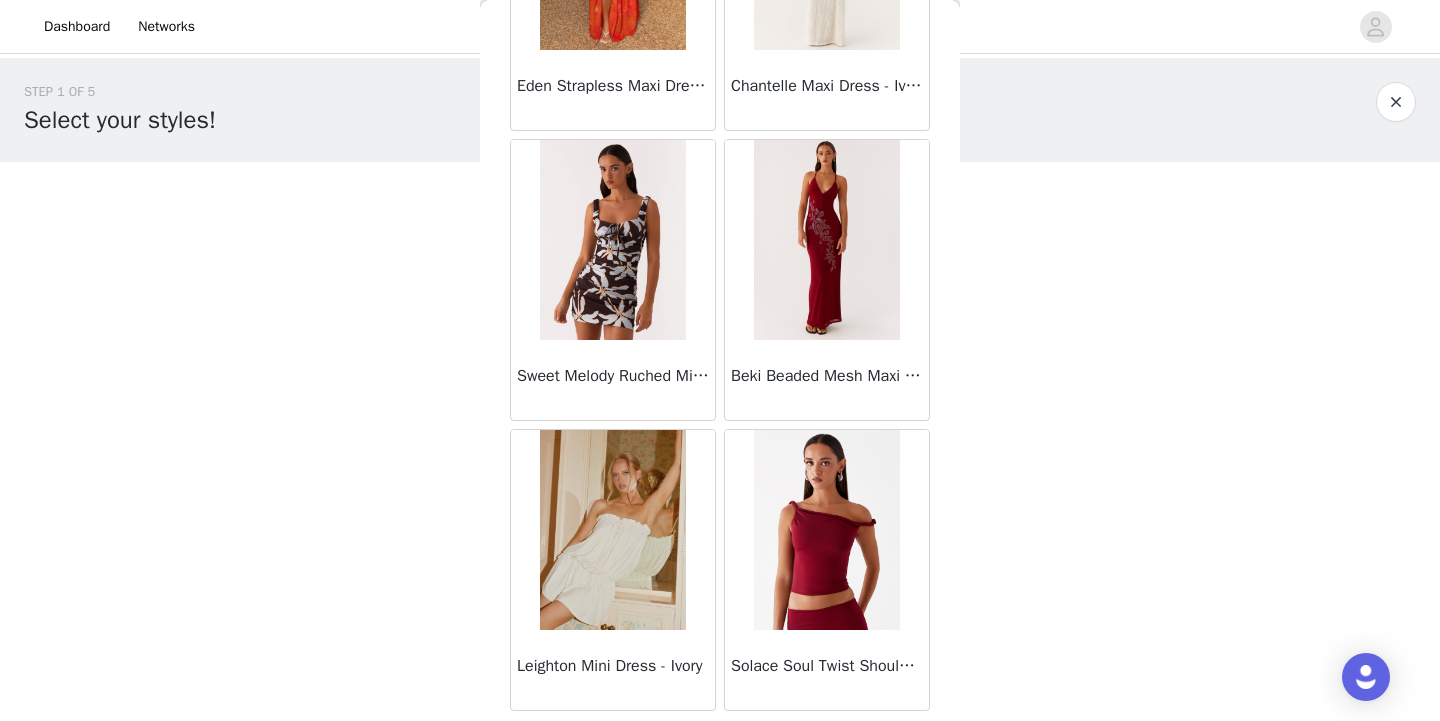 scroll, scrollTop: 8139, scrollLeft: 0, axis: vertical 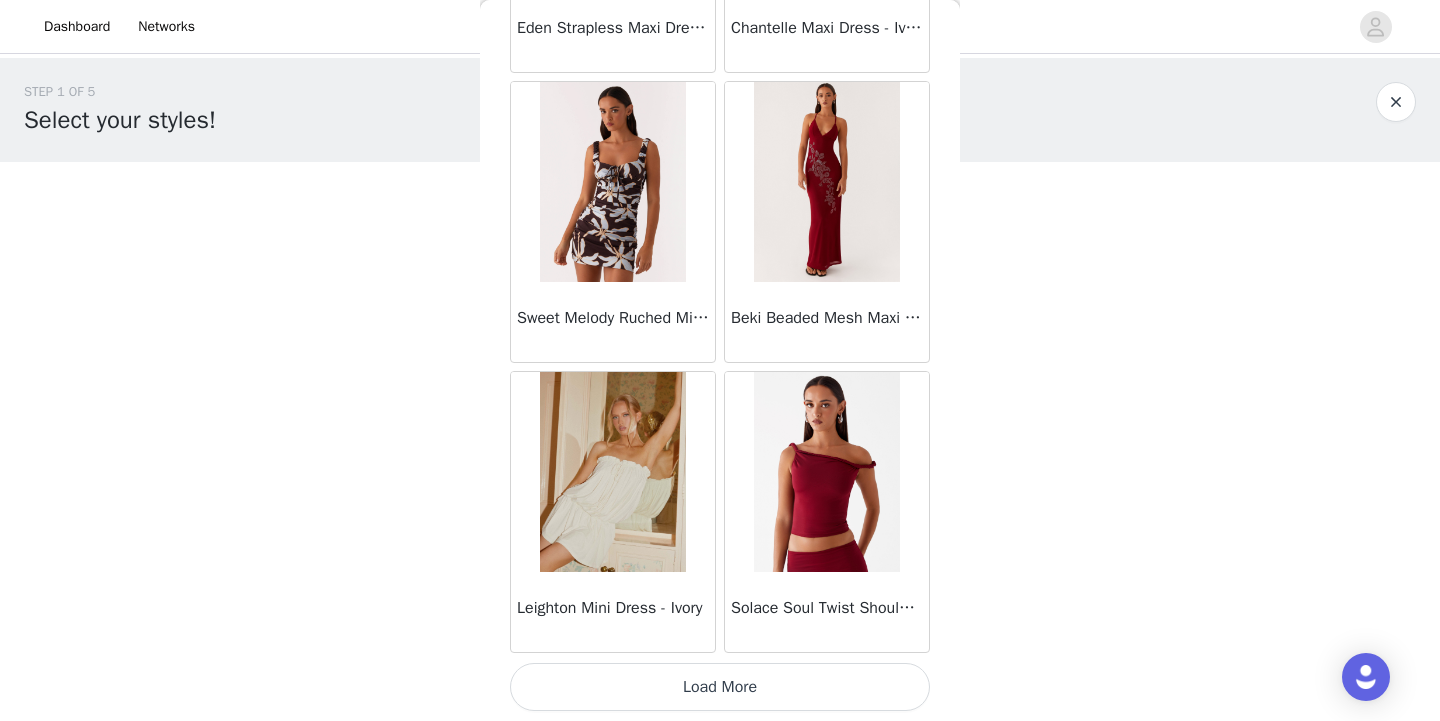 click on "Load More" at bounding box center (720, 687) 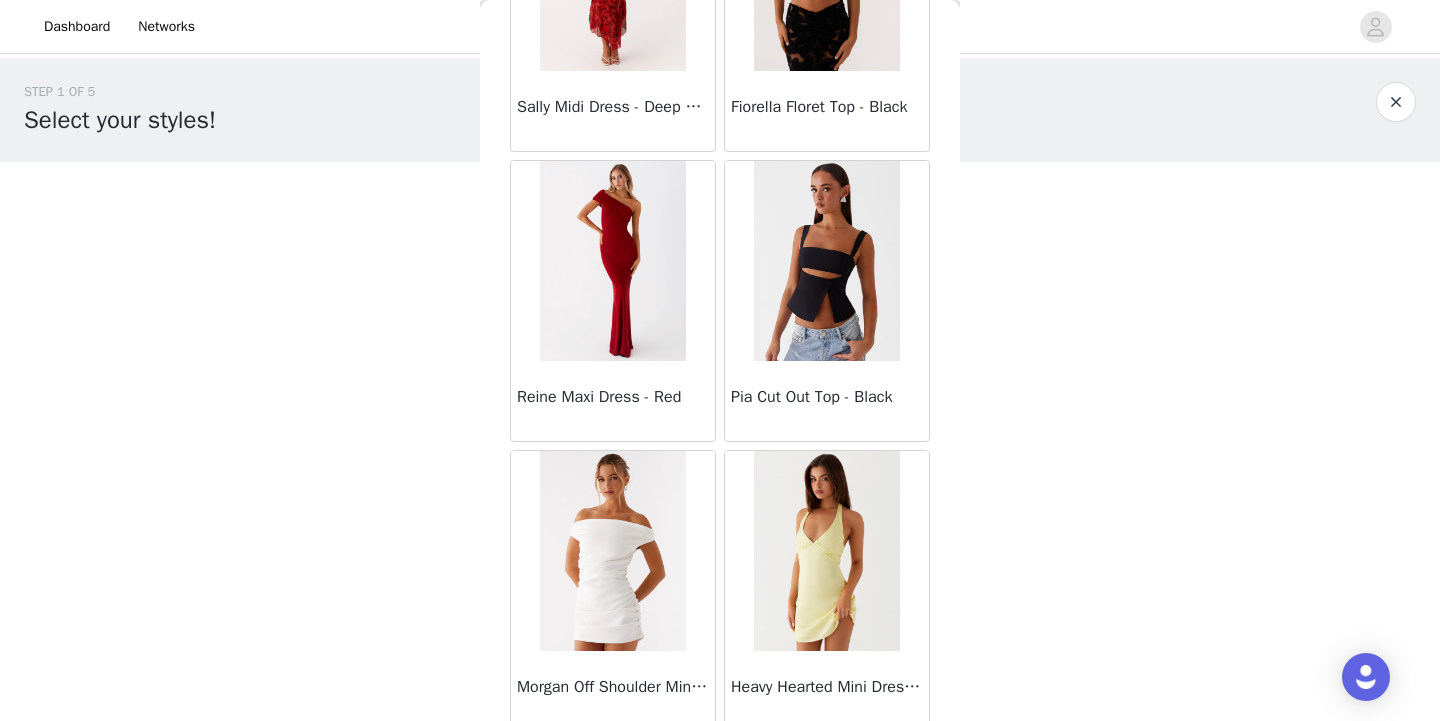scroll, scrollTop: 11039, scrollLeft: 0, axis: vertical 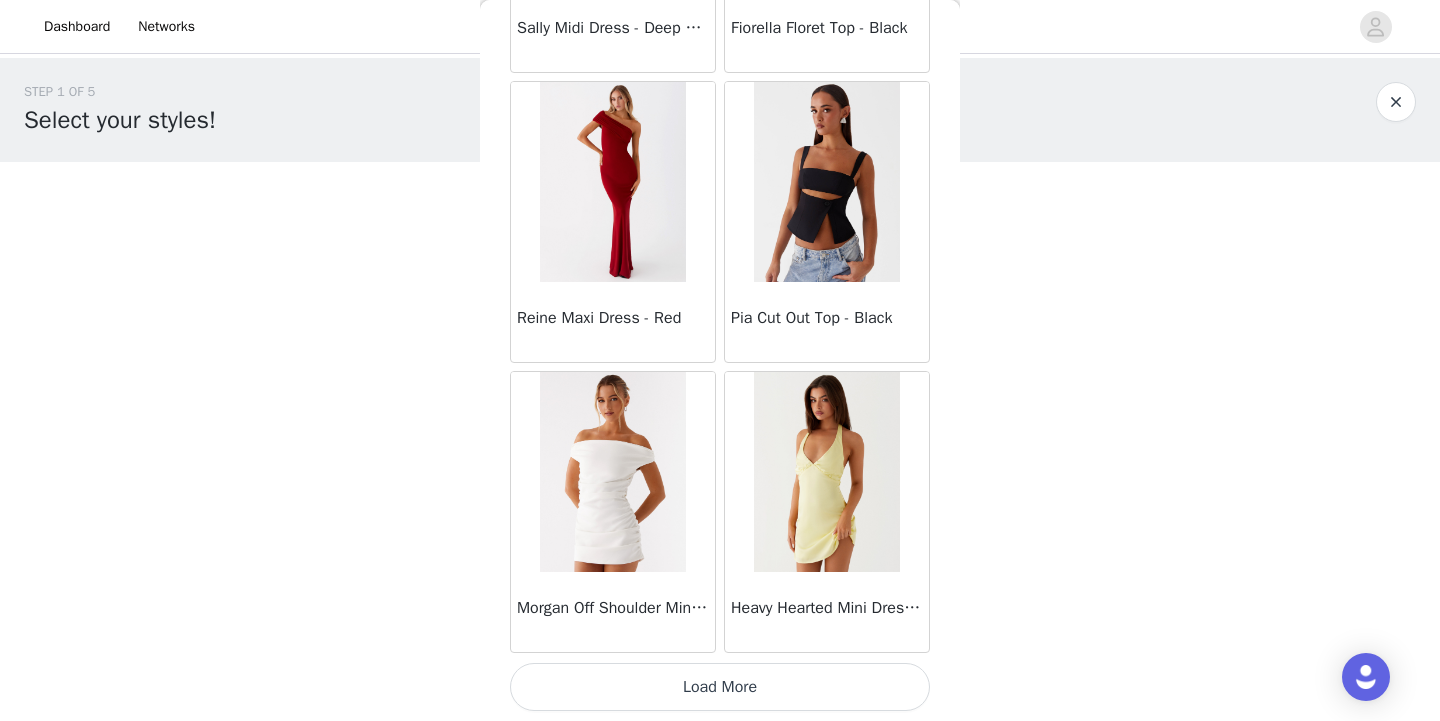 click on "Load More" at bounding box center (720, 687) 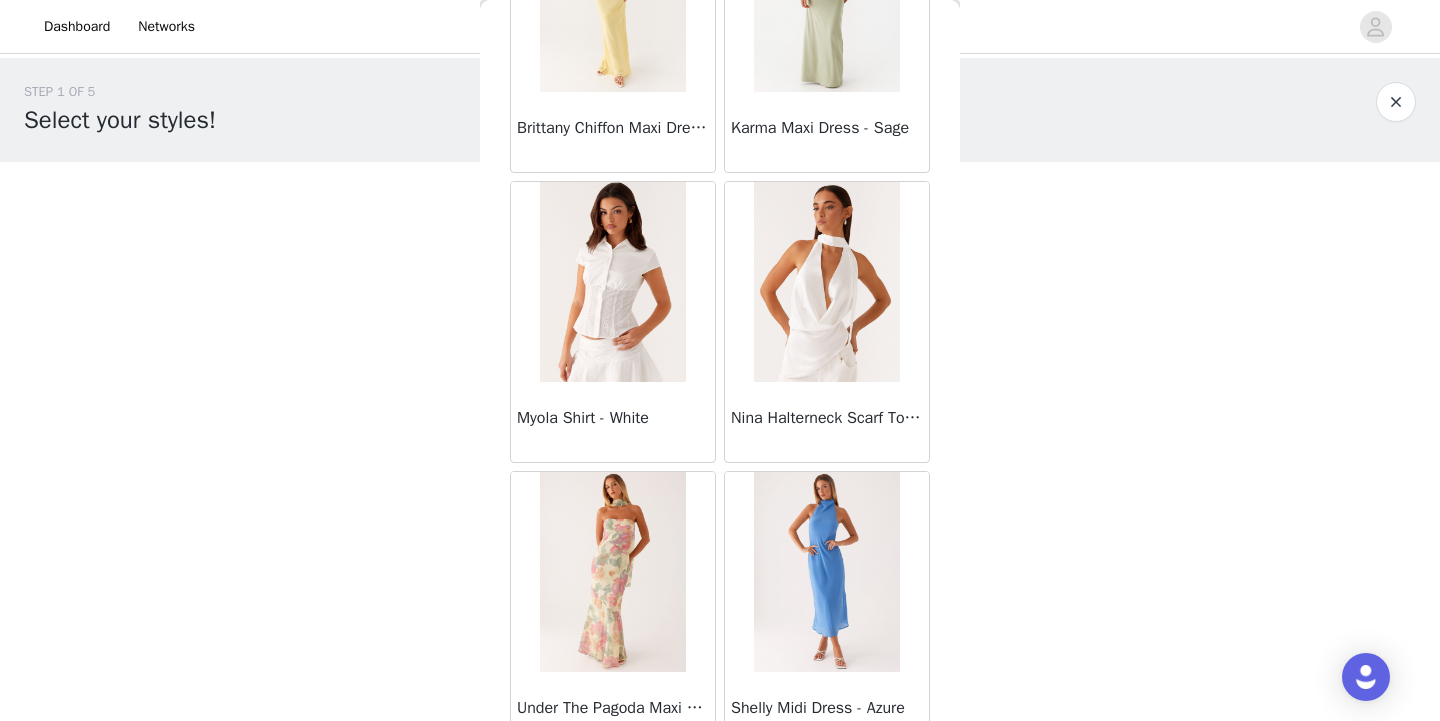 scroll, scrollTop: 13048, scrollLeft: 0, axis: vertical 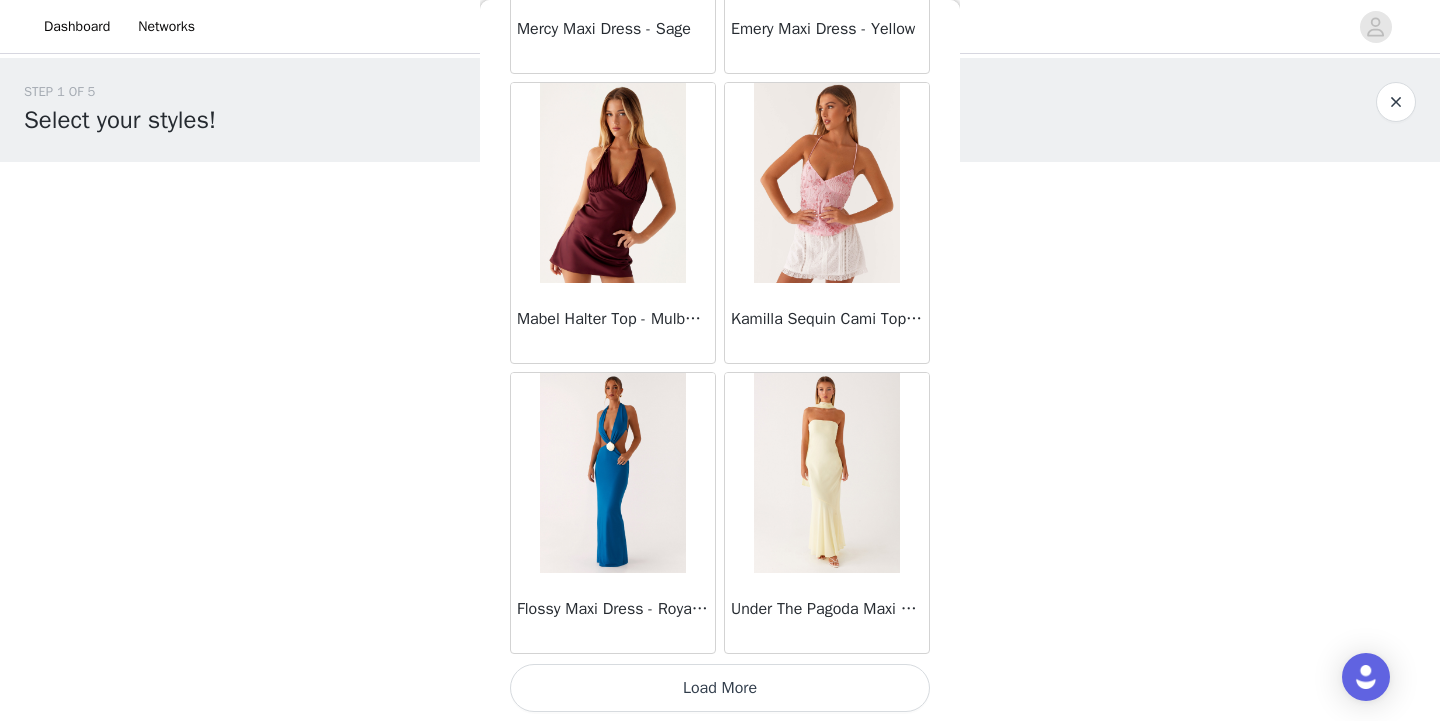 click on "Load More" at bounding box center (720, 688) 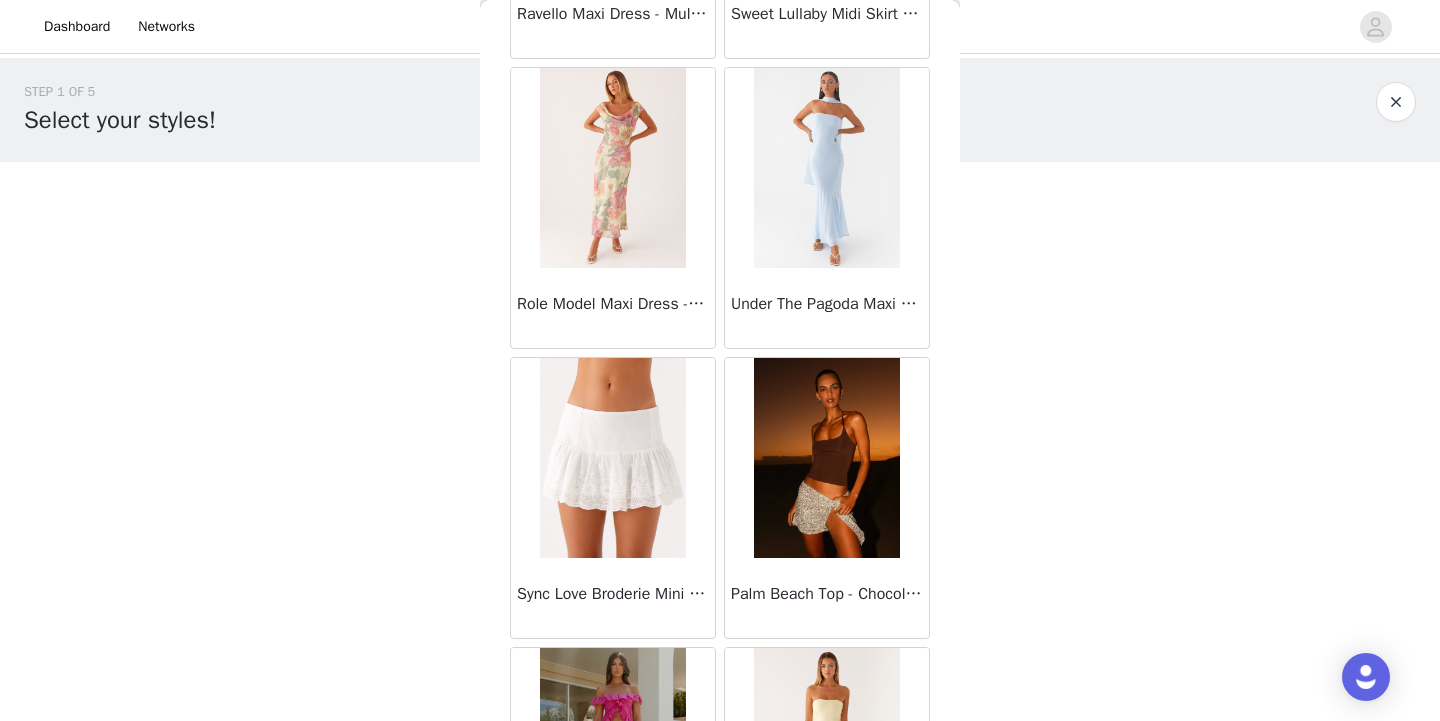 scroll, scrollTop: 16612, scrollLeft: 0, axis: vertical 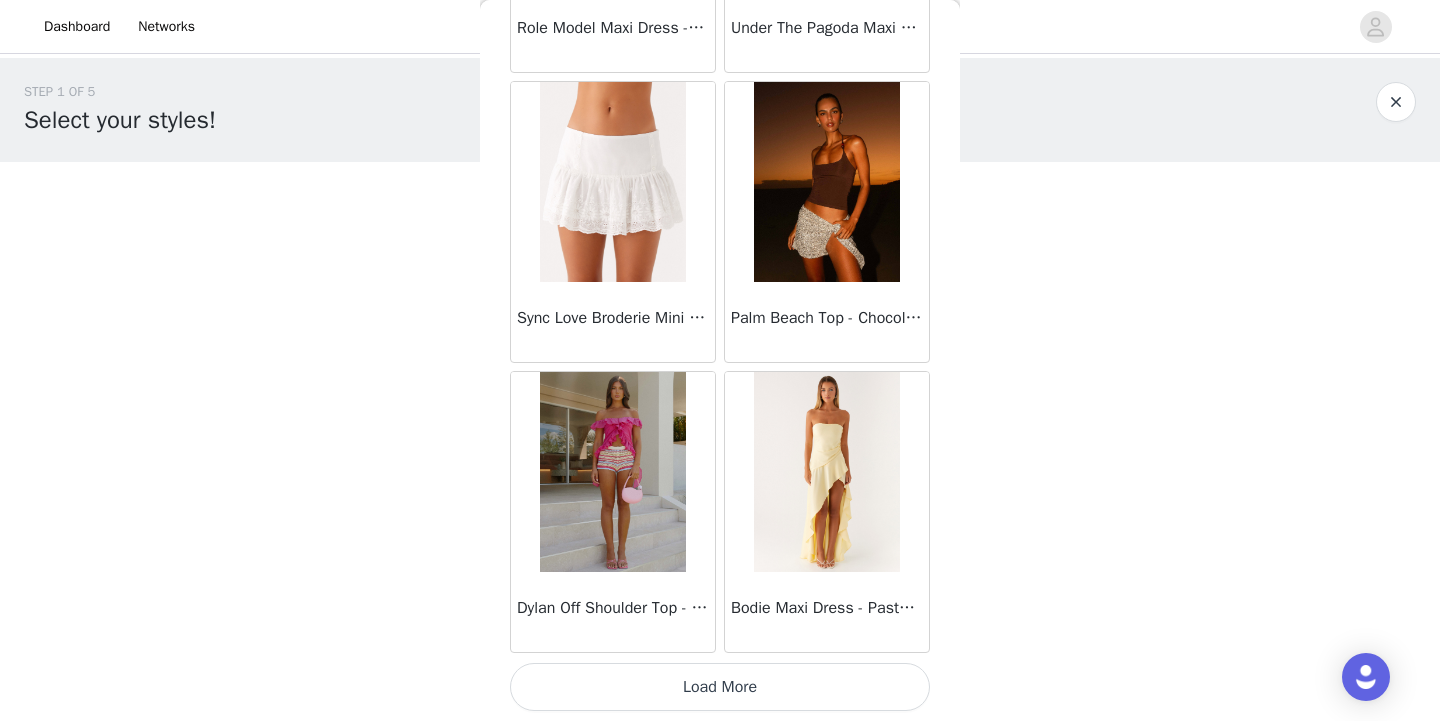 click on "Load More" at bounding box center [720, 687] 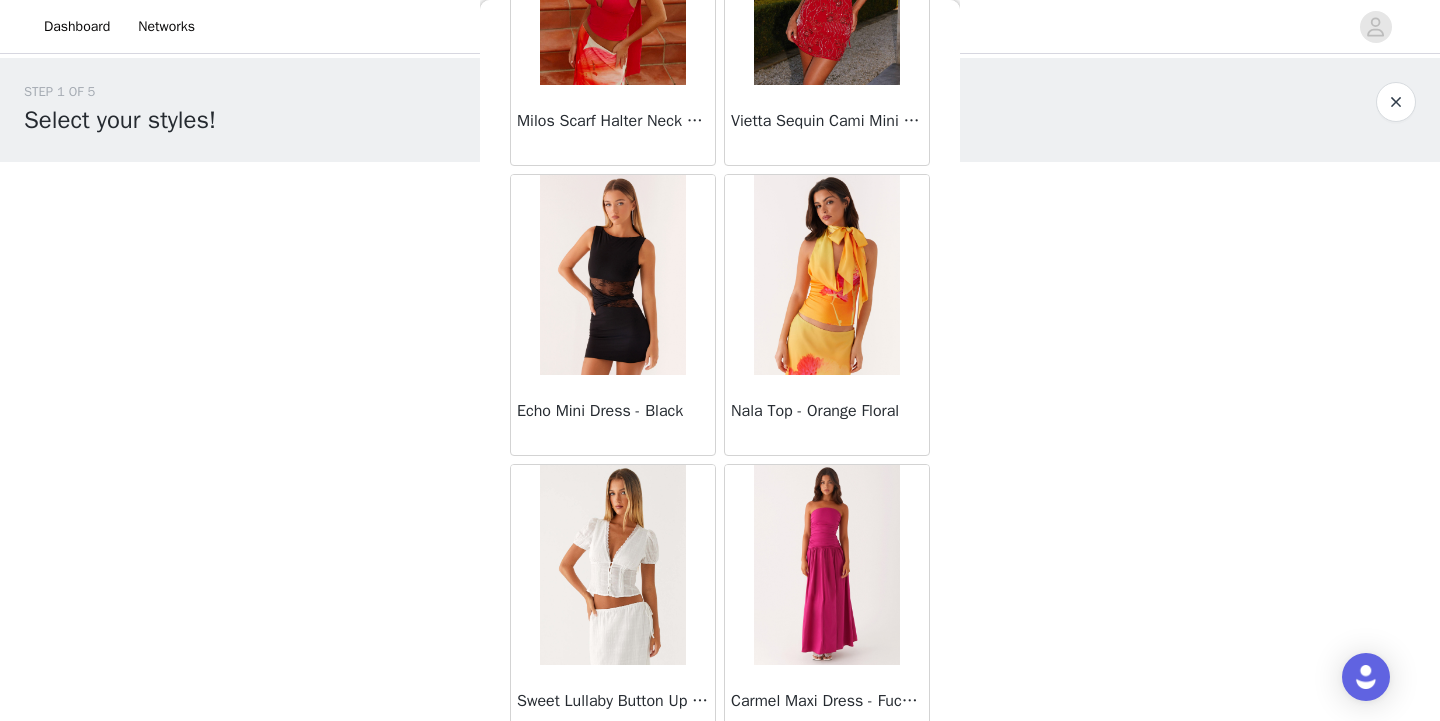 scroll, scrollTop: 19739, scrollLeft: 0, axis: vertical 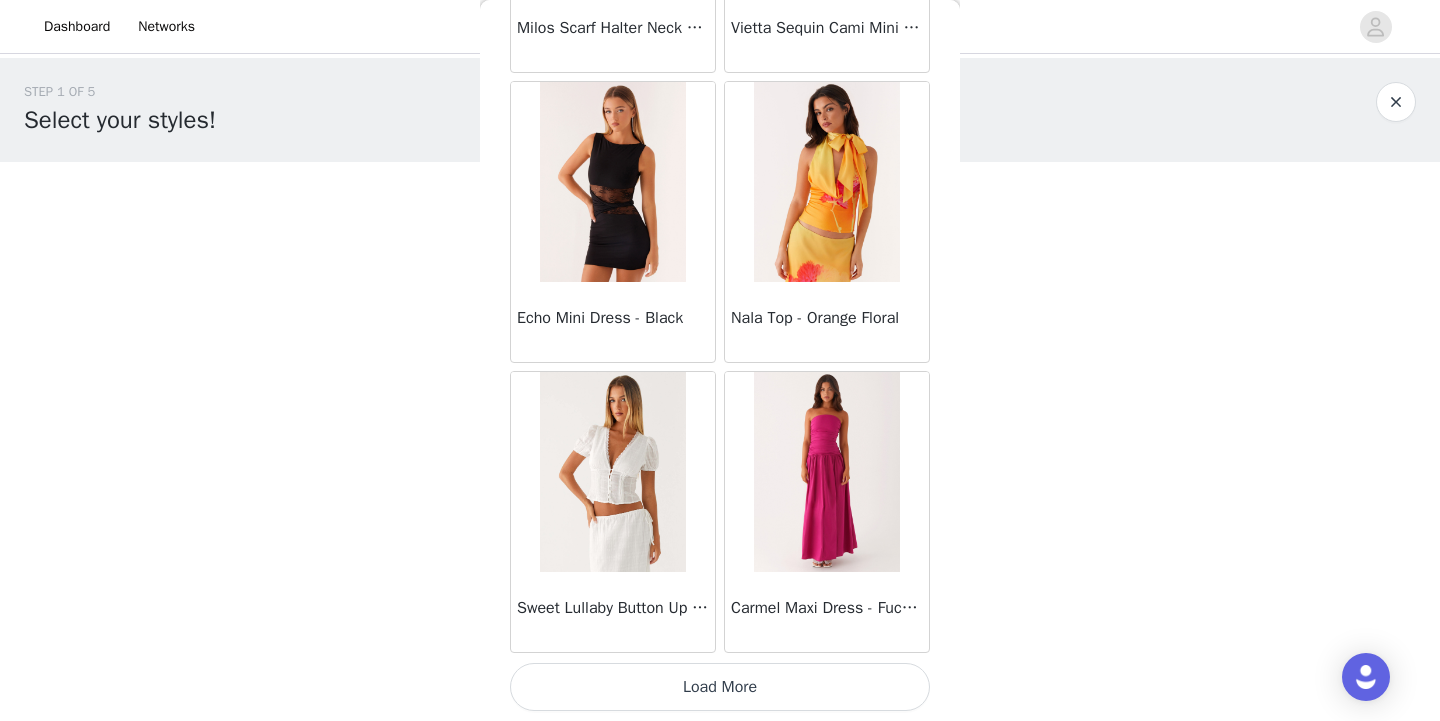 click on "Load More" at bounding box center [720, 687] 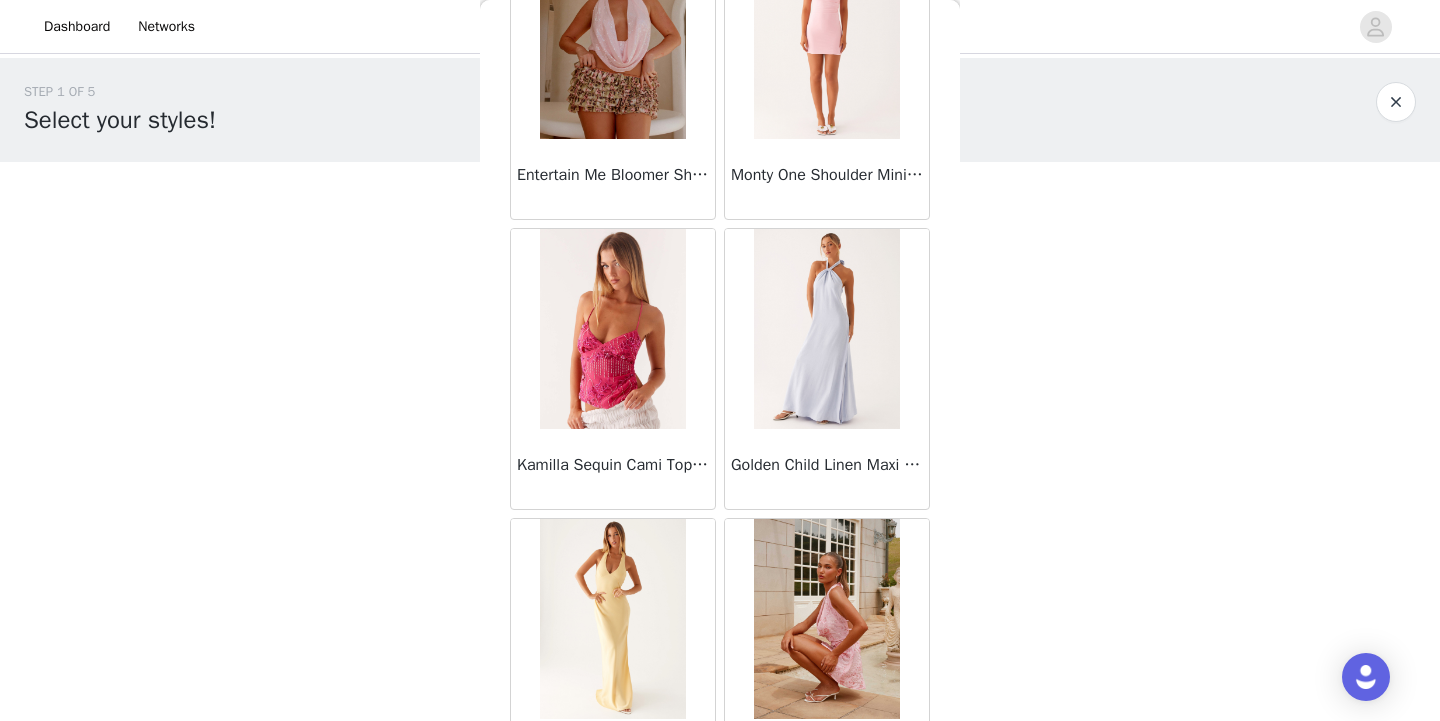 scroll, scrollTop: 22639, scrollLeft: 0, axis: vertical 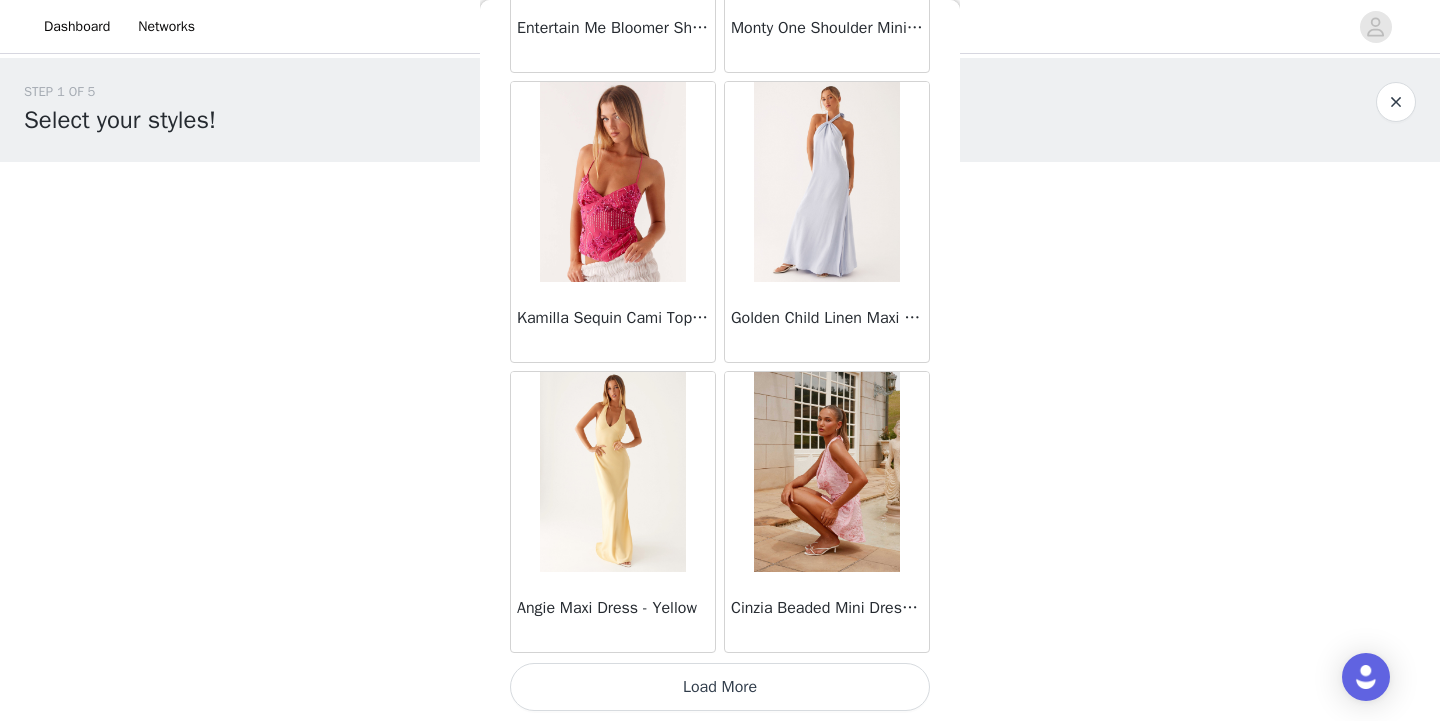 click on "Load More" at bounding box center (720, 687) 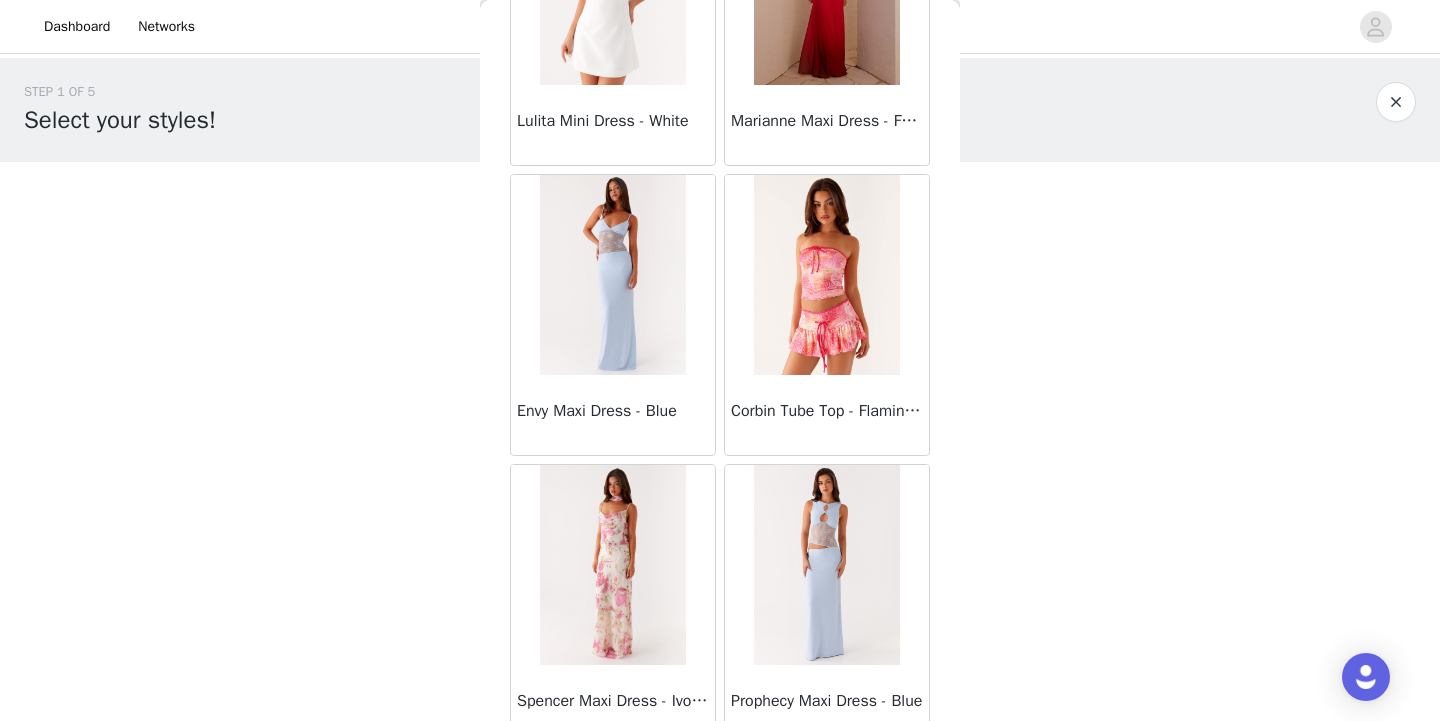 scroll, scrollTop: 25539, scrollLeft: 0, axis: vertical 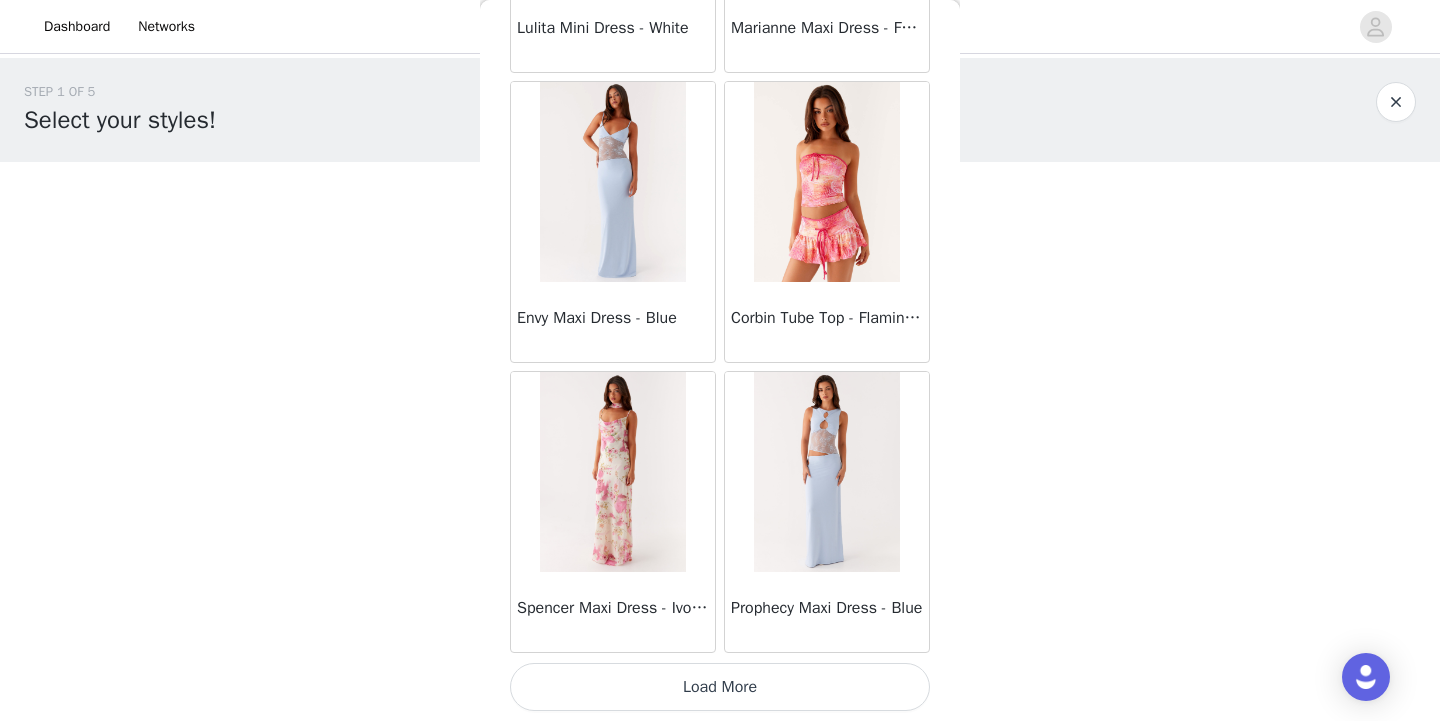 click on "Load More" at bounding box center [720, 687] 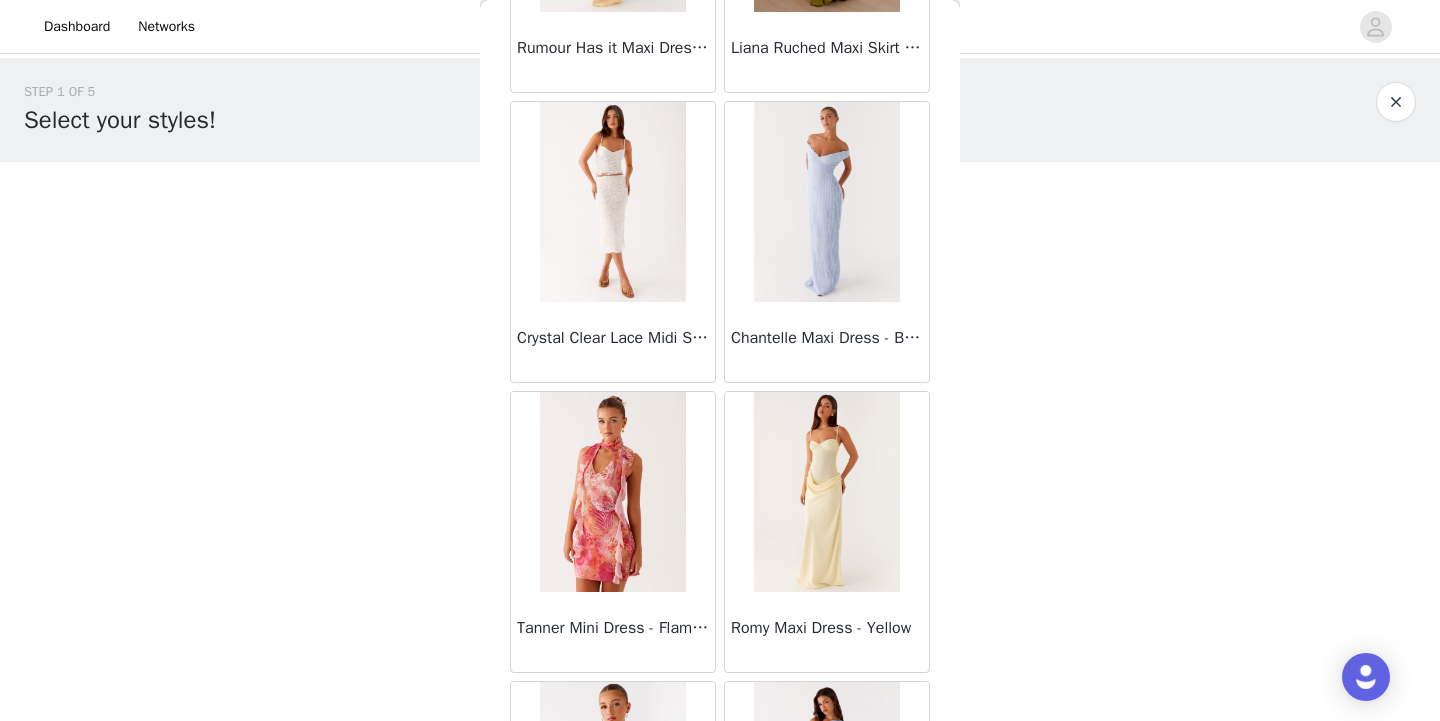 scroll, scrollTop: 27203, scrollLeft: 0, axis: vertical 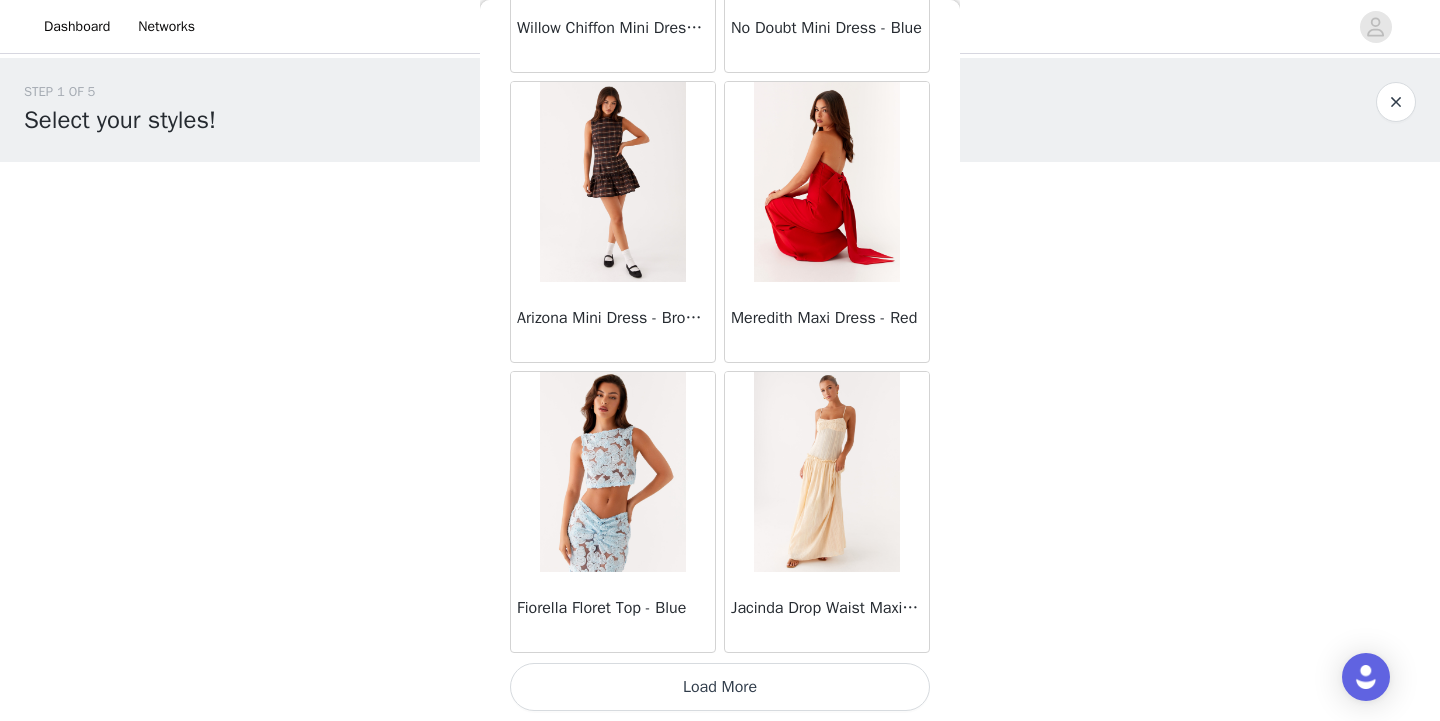 click on "Load More" at bounding box center (720, 687) 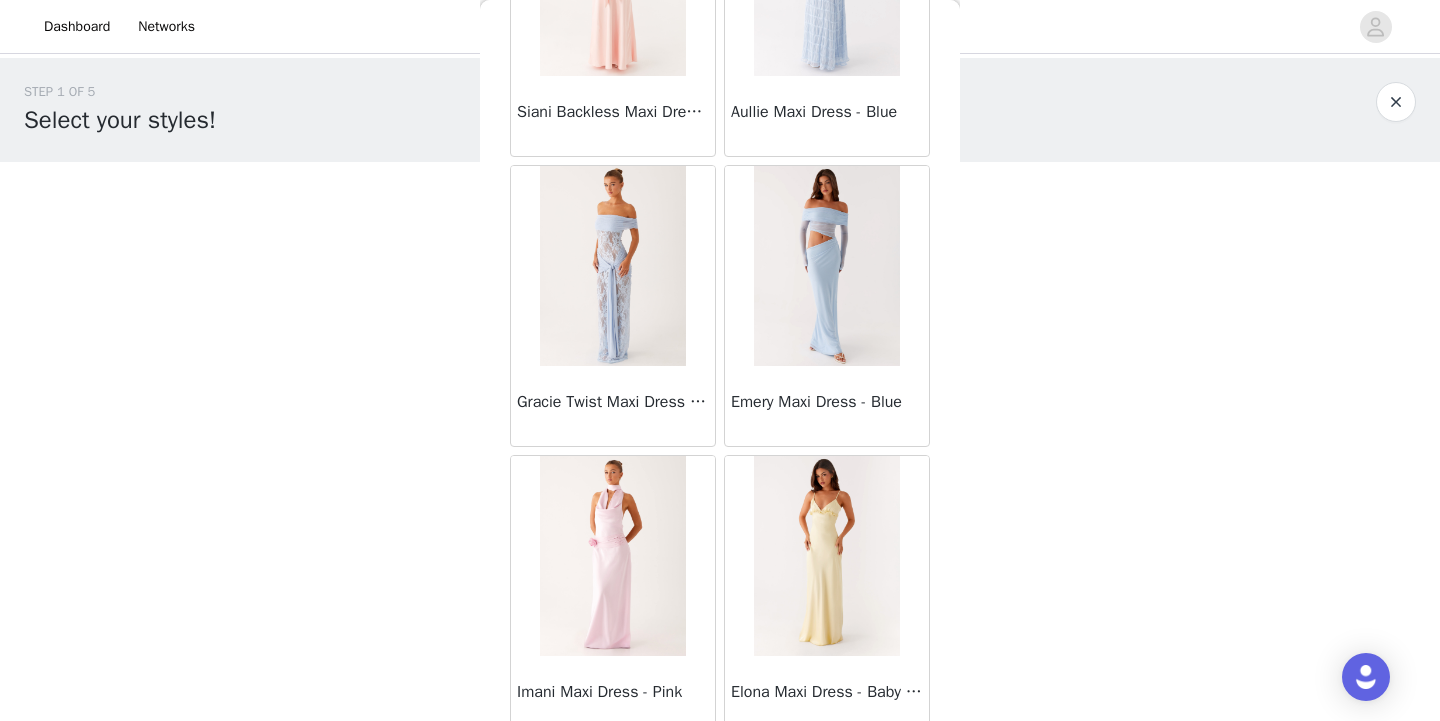 scroll, scrollTop: 31339, scrollLeft: 0, axis: vertical 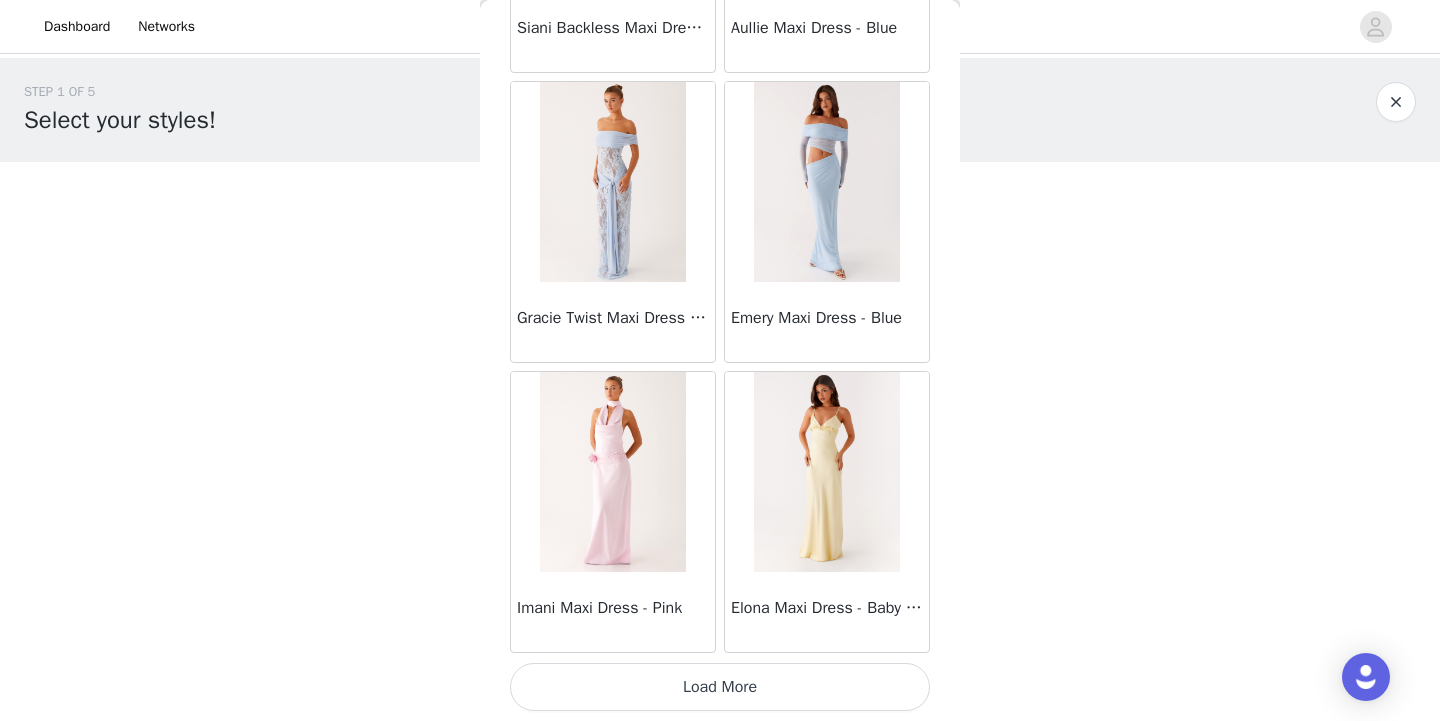 click on "Load More" at bounding box center (720, 687) 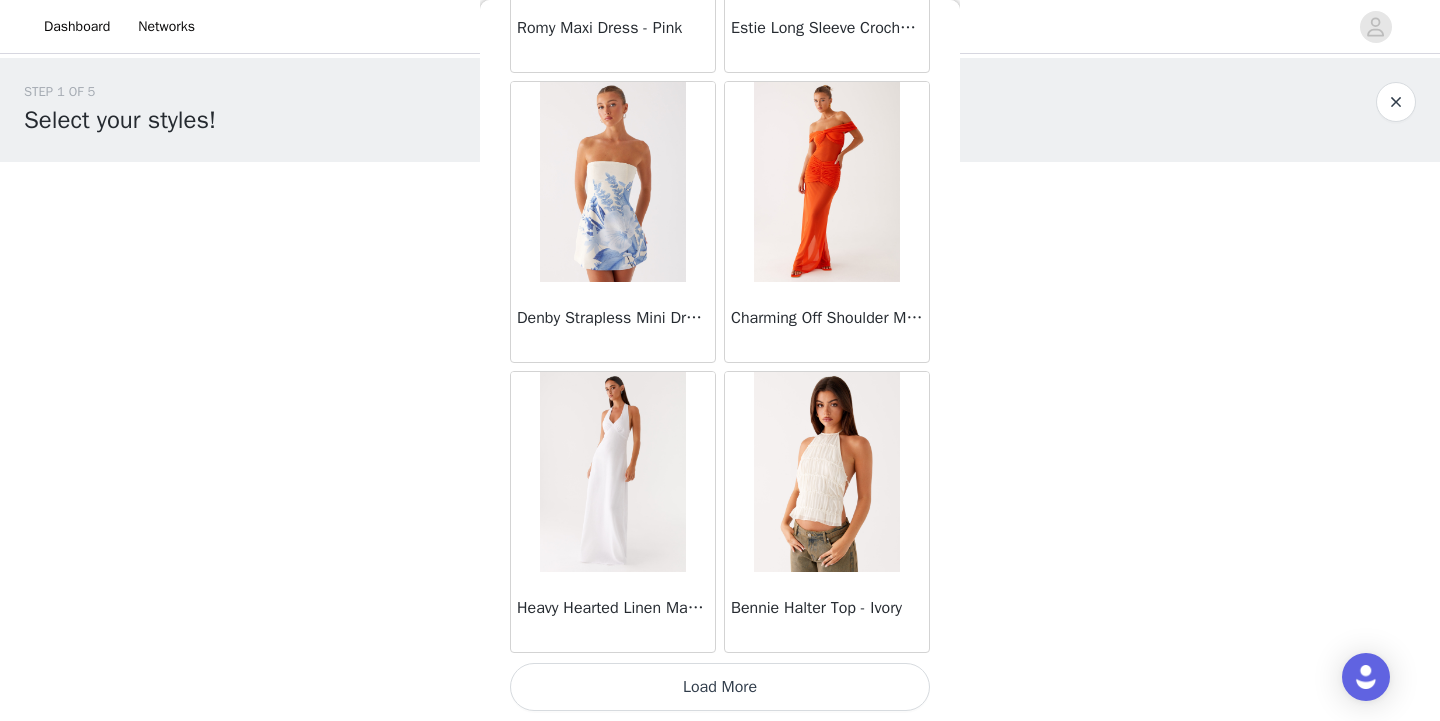 scroll, scrollTop: 34232, scrollLeft: 0, axis: vertical 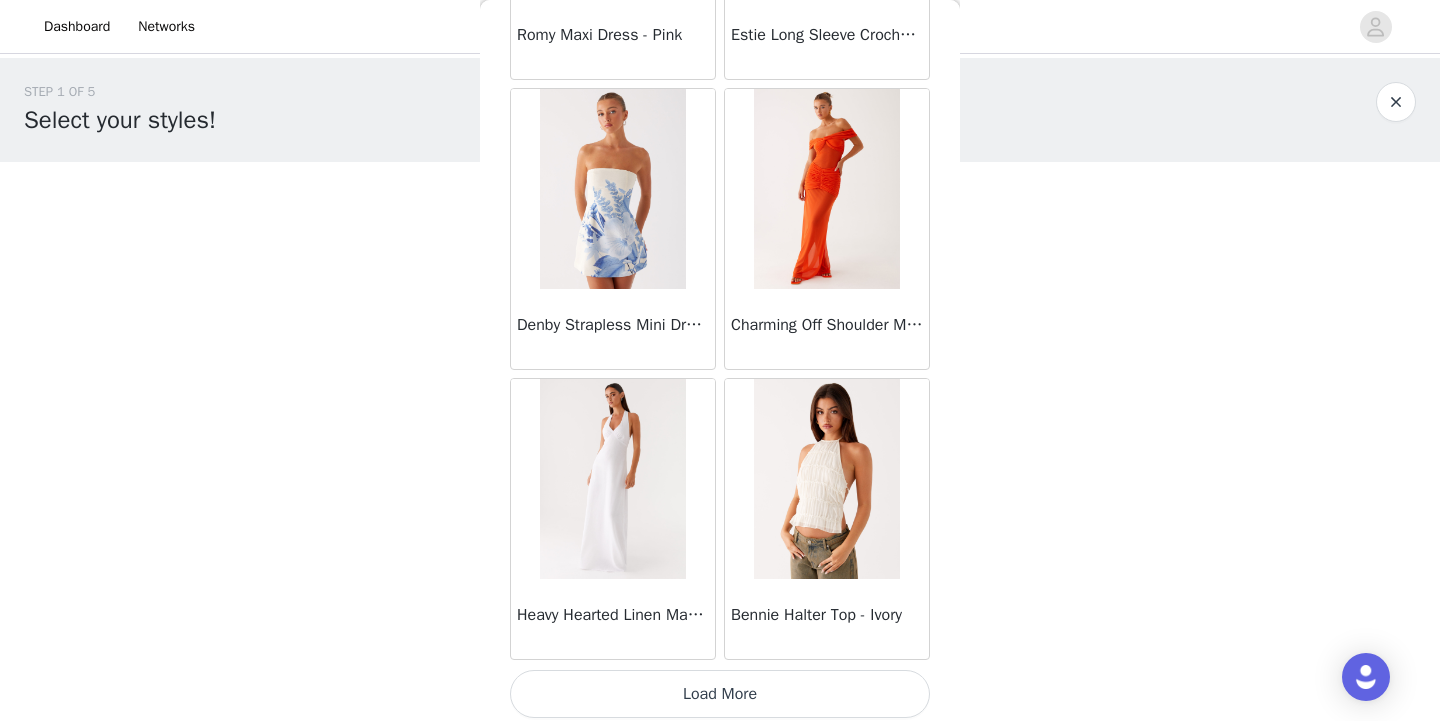 click on "Load More" at bounding box center (720, 694) 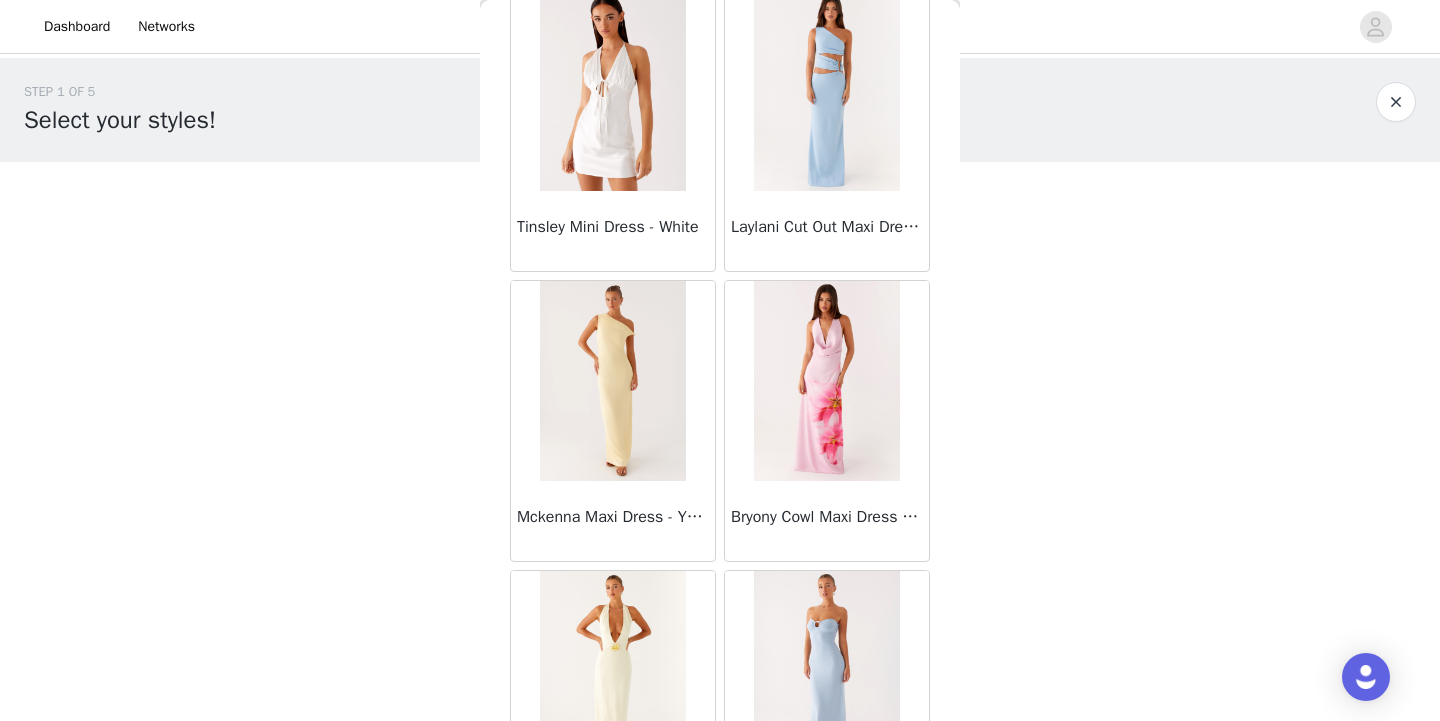 scroll, scrollTop: 35933, scrollLeft: 0, axis: vertical 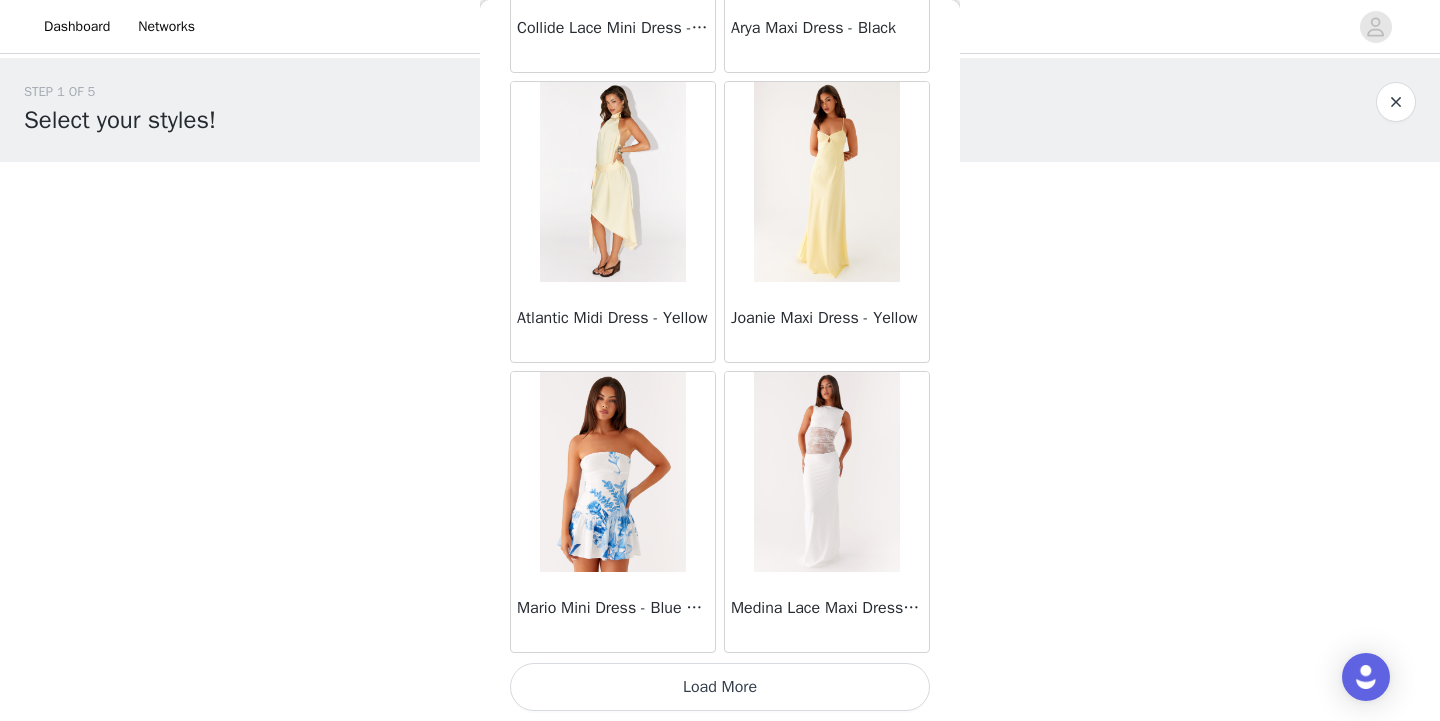 click on "Load More" at bounding box center [720, 687] 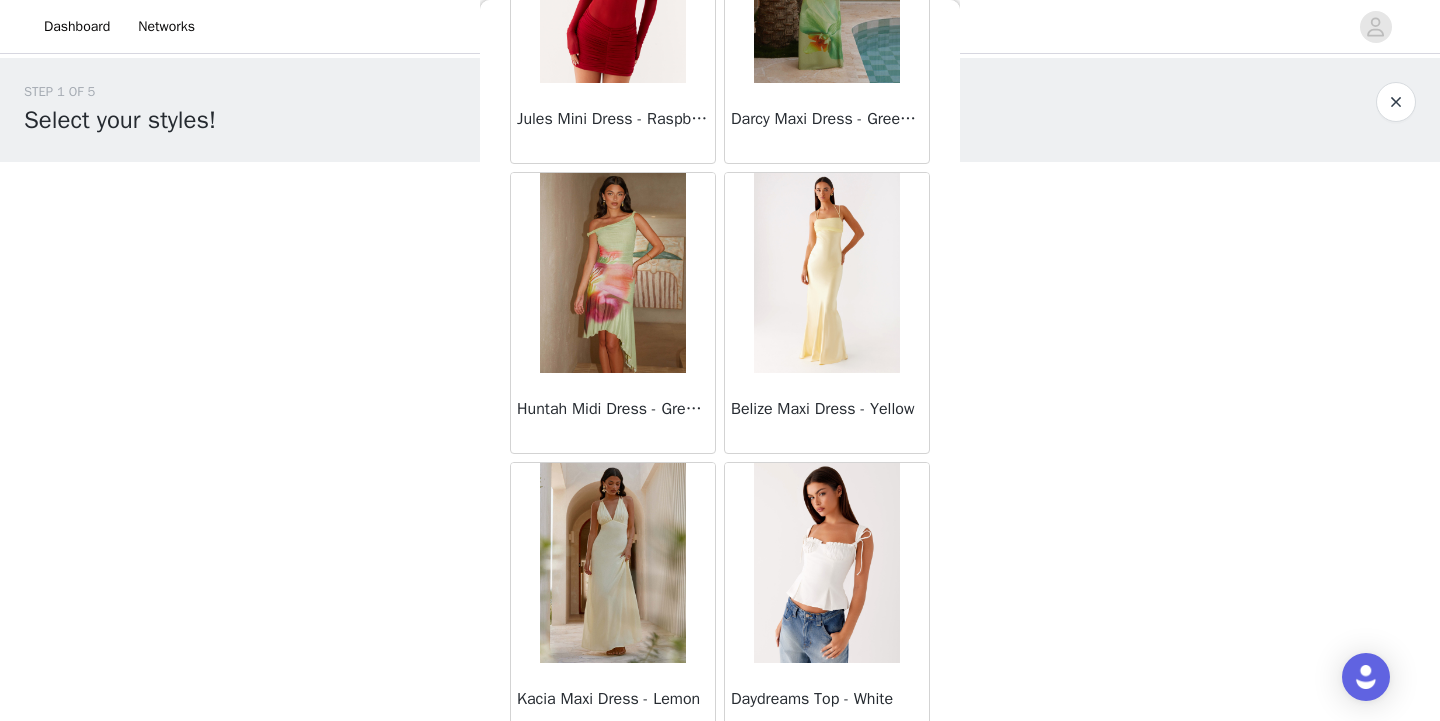 scroll, scrollTop: 40039, scrollLeft: 0, axis: vertical 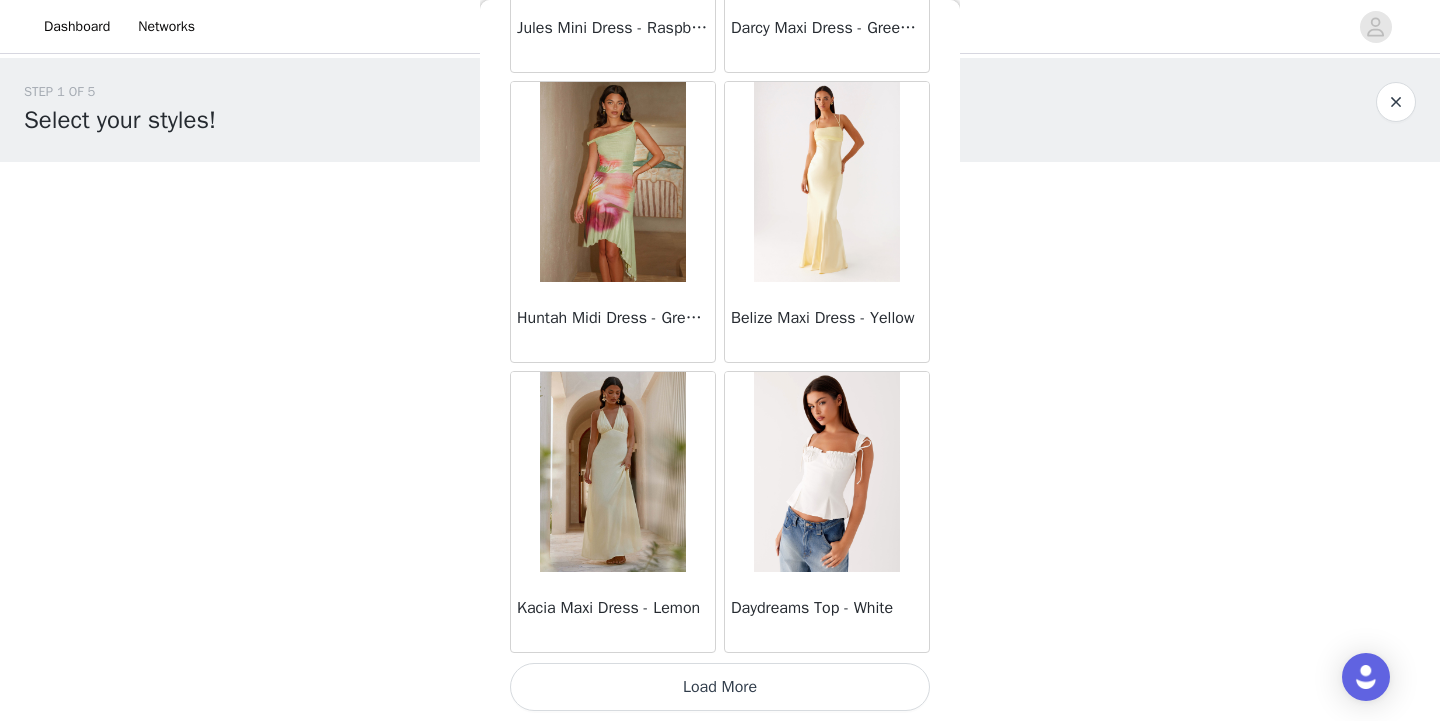 click on "Sweetpea Mini Dress - Yellow       Manifest Mini Dress - Amber       Raquel Off Shoulder Long Sleeve Top - Pink       Julianna Linen Mini Dress - Black       Radiate Halterneck Top - Pink       Arden Mesh Mini Dress - White       Cheryl Bustier Halter Top - Cherry Red       Under The Pagoda Maxi Dress - Deep Red Floral       Sweetest Pie T-Shirt - Black Gingham       That Girl Maxi Dress - Pink       Peppermayo Exclusive Heavy Hearted Mini - Black       Songbird Maxi Dress - Blue Black Floral       Viviana Mini Dress - Lavender       Eden Strapless Maxi Dress - Navy       Claudie Mesh Top - White Pink Lilly       Nia Micro Short - Black       Luciana Crochet Halterneck Mini Dress - Pink       Happy Hour Mini Dress - Yellow       Aullie Maxi Dress - Ivory       Bella Lou Tube Top - Blue       Odette Satin Mini Dress - Blue       Talk About Us Maxi Dress - Blue       Odette Satin Mini Dress - Lilac       Bellamy Top - Red Gingham       Field Of Dreams Maxi Dress - Blue Black Floral" at bounding box center [720, -19611] 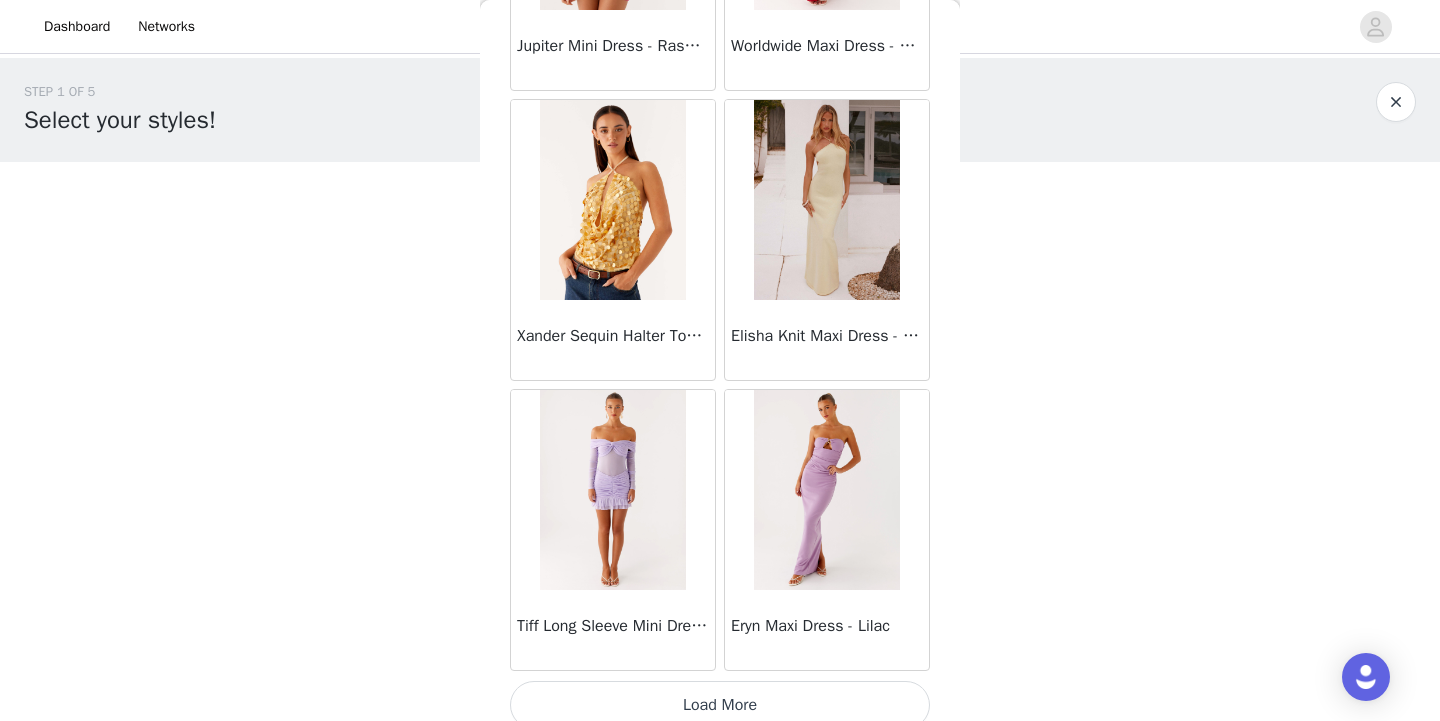 scroll, scrollTop: 42939, scrollLeft: 0, axis: vertical 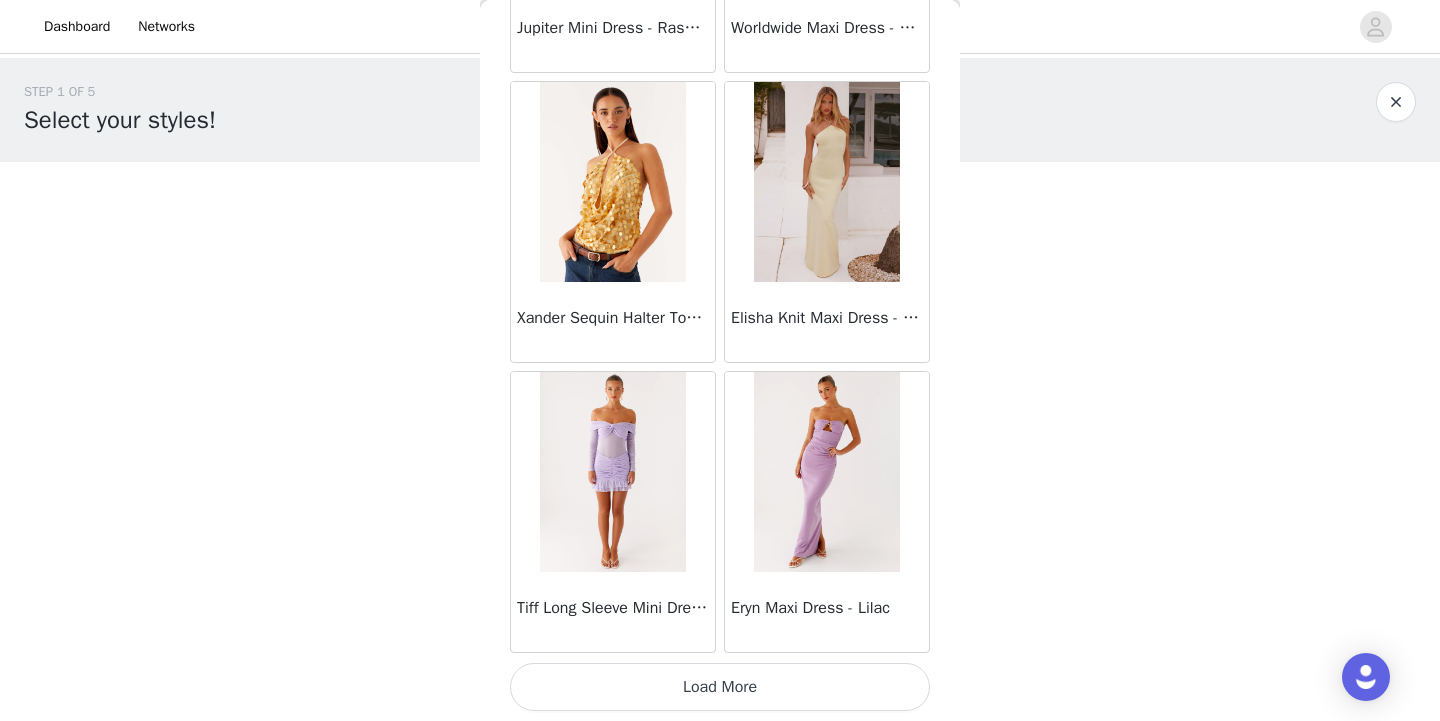 click on "Load More" at bounding box center [720, 687] 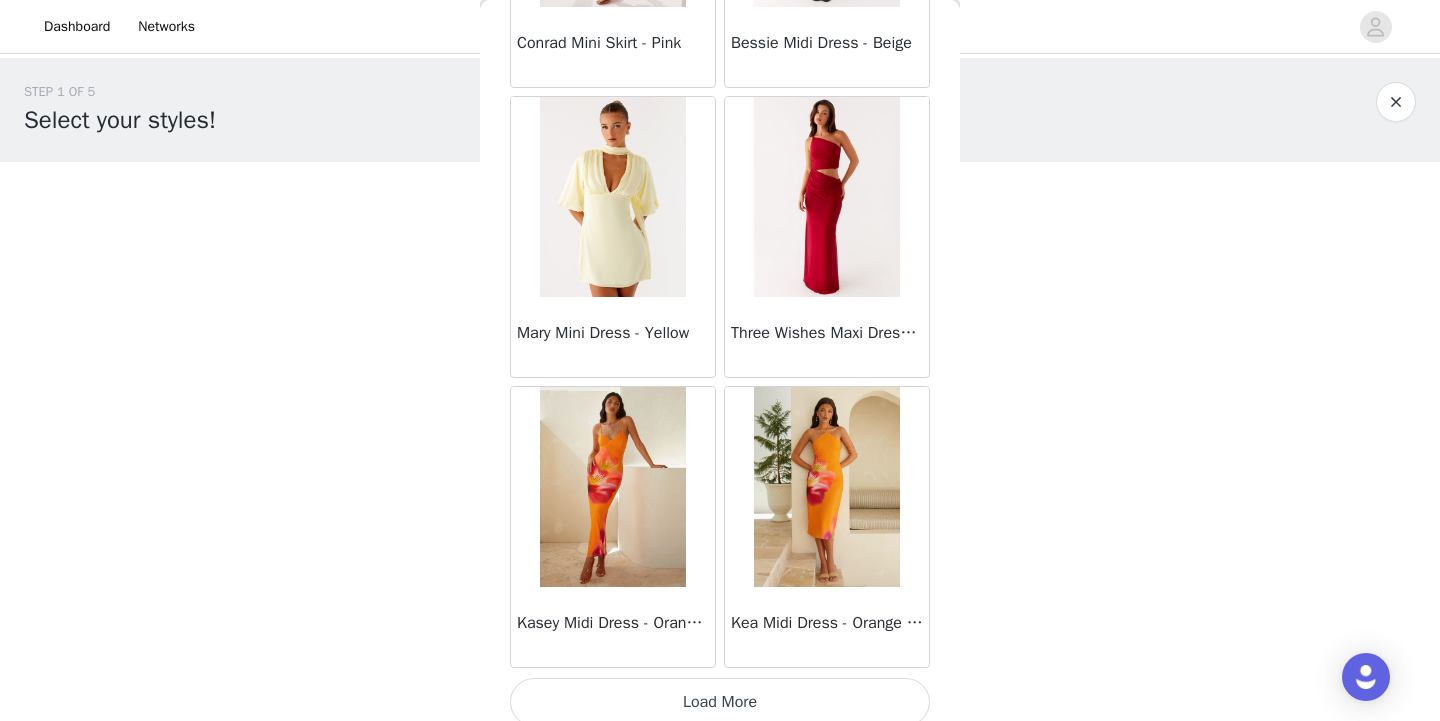 scroll, scrollTop: 45839, scrollLeft: 0, axis: vertical 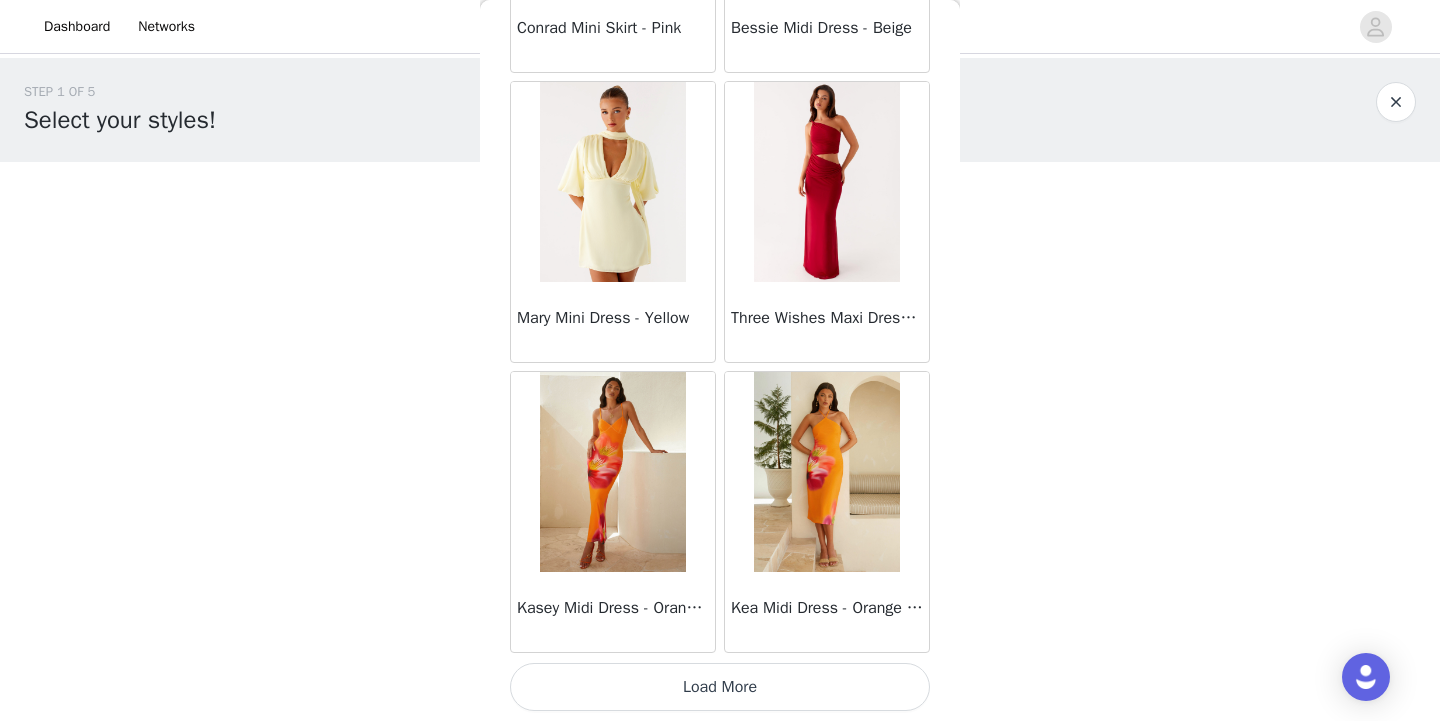 click on "Load More" at bounding box center (720, 687) 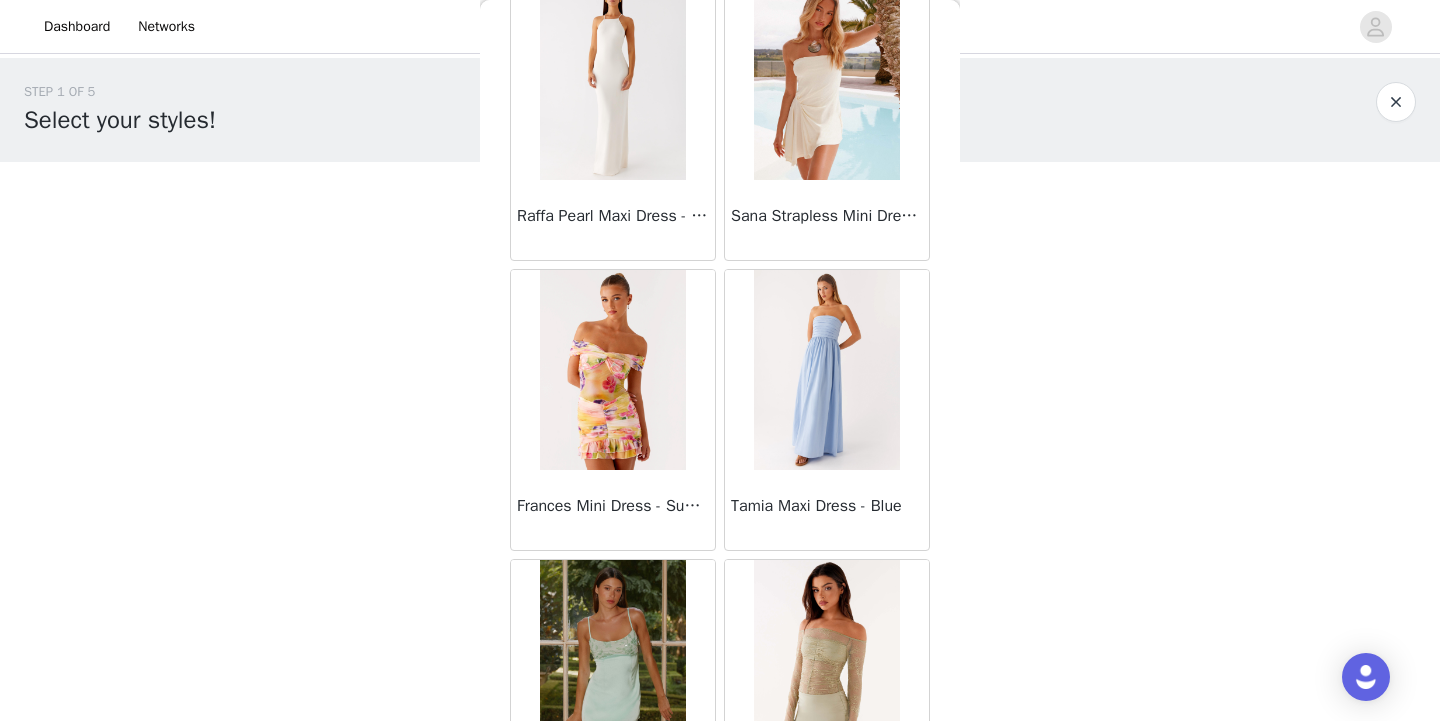 scroll, scrollTop: 48739, scrollLeft: 0, axis: vertical 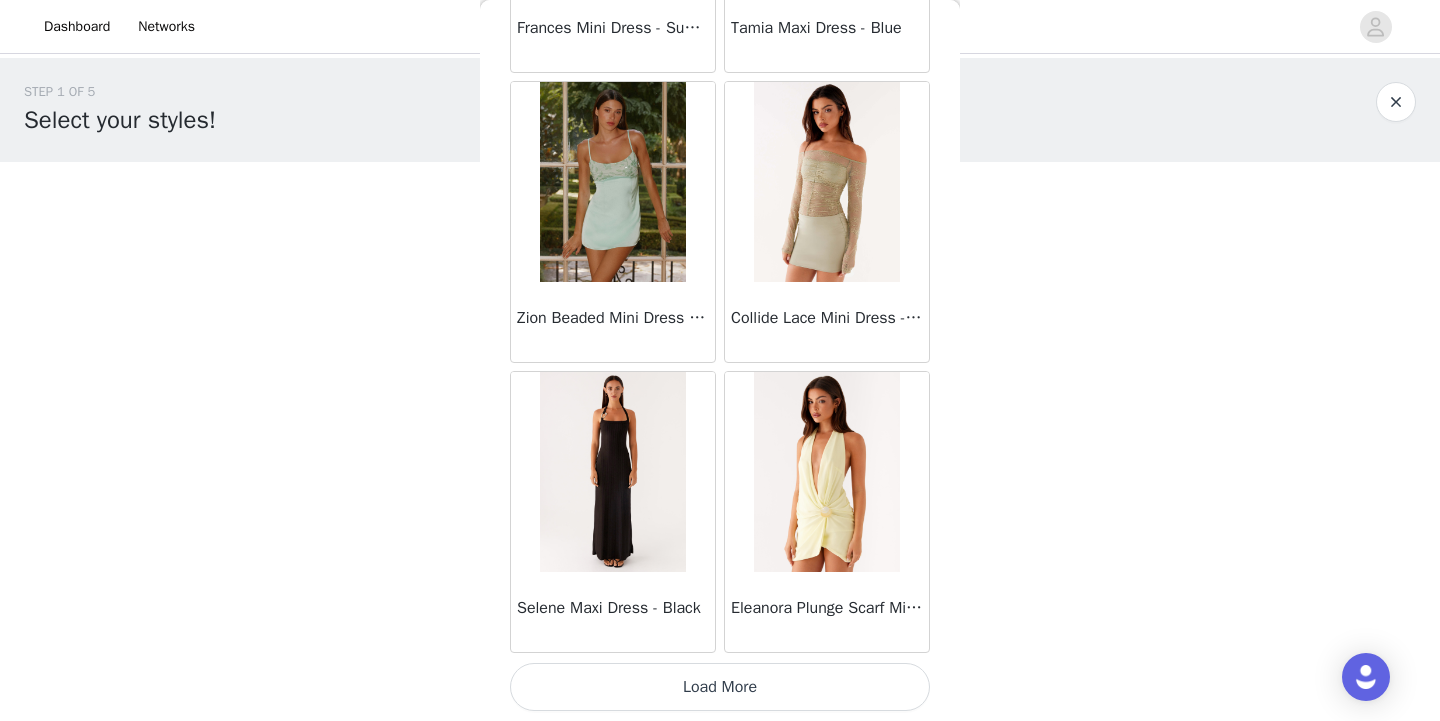 click on "Load More" at bounding box center [720, 687] 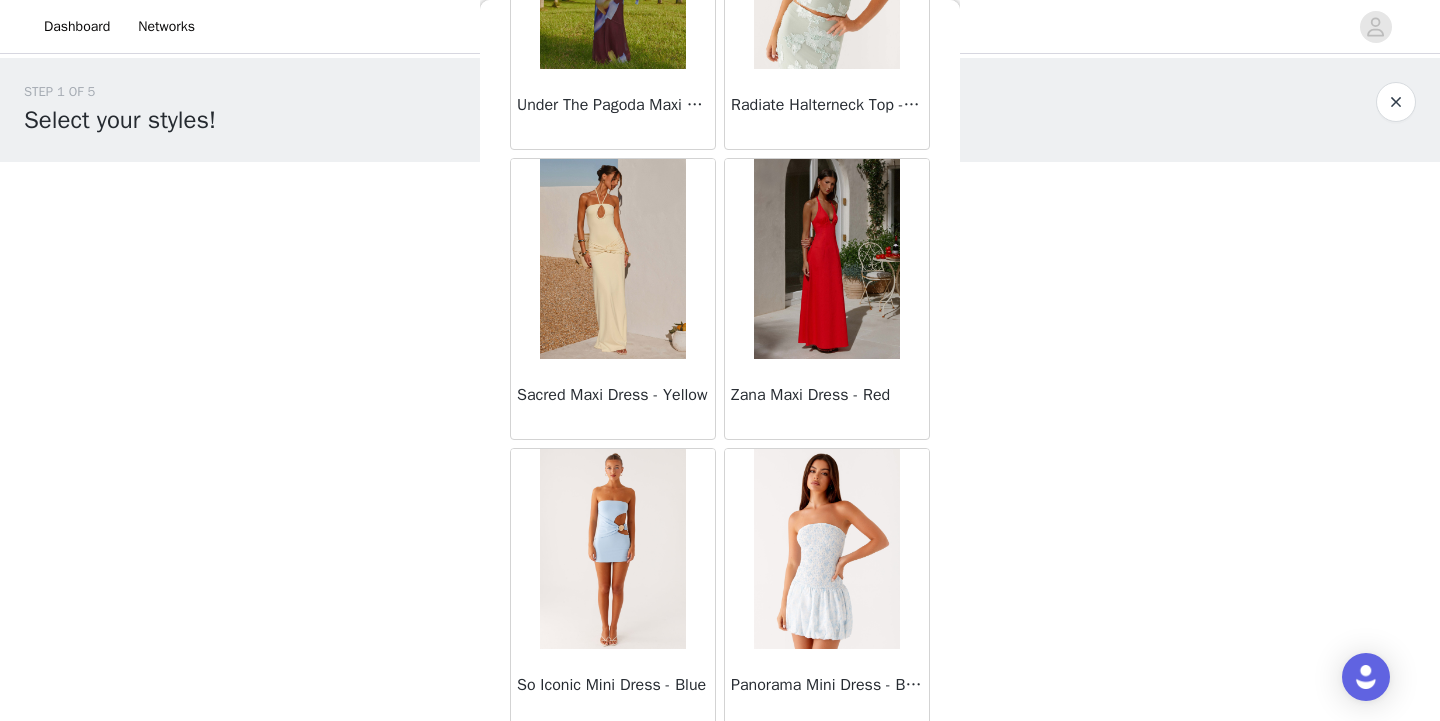 scroll, scrollTop: 51639, scrollLeft: 0, axis: vertical 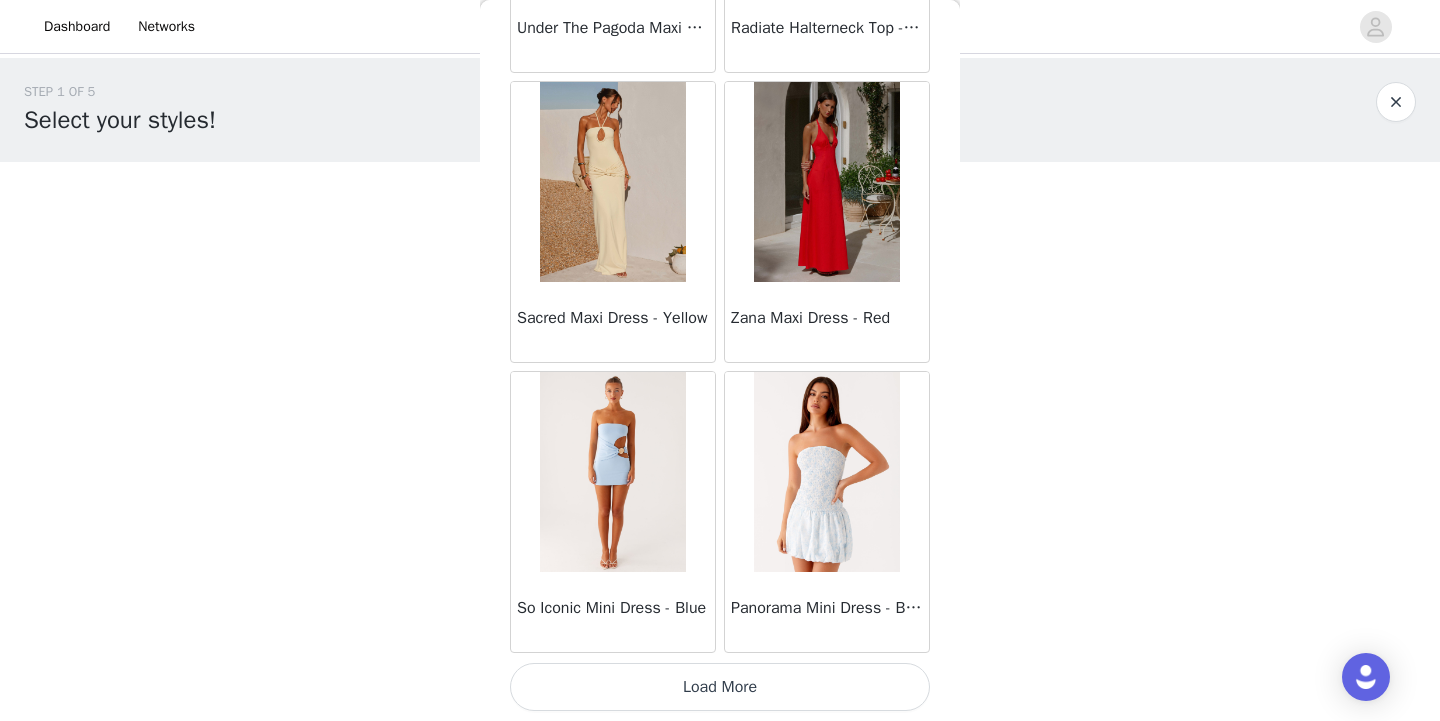 click on "Load More" at bounding box center [720, 687] 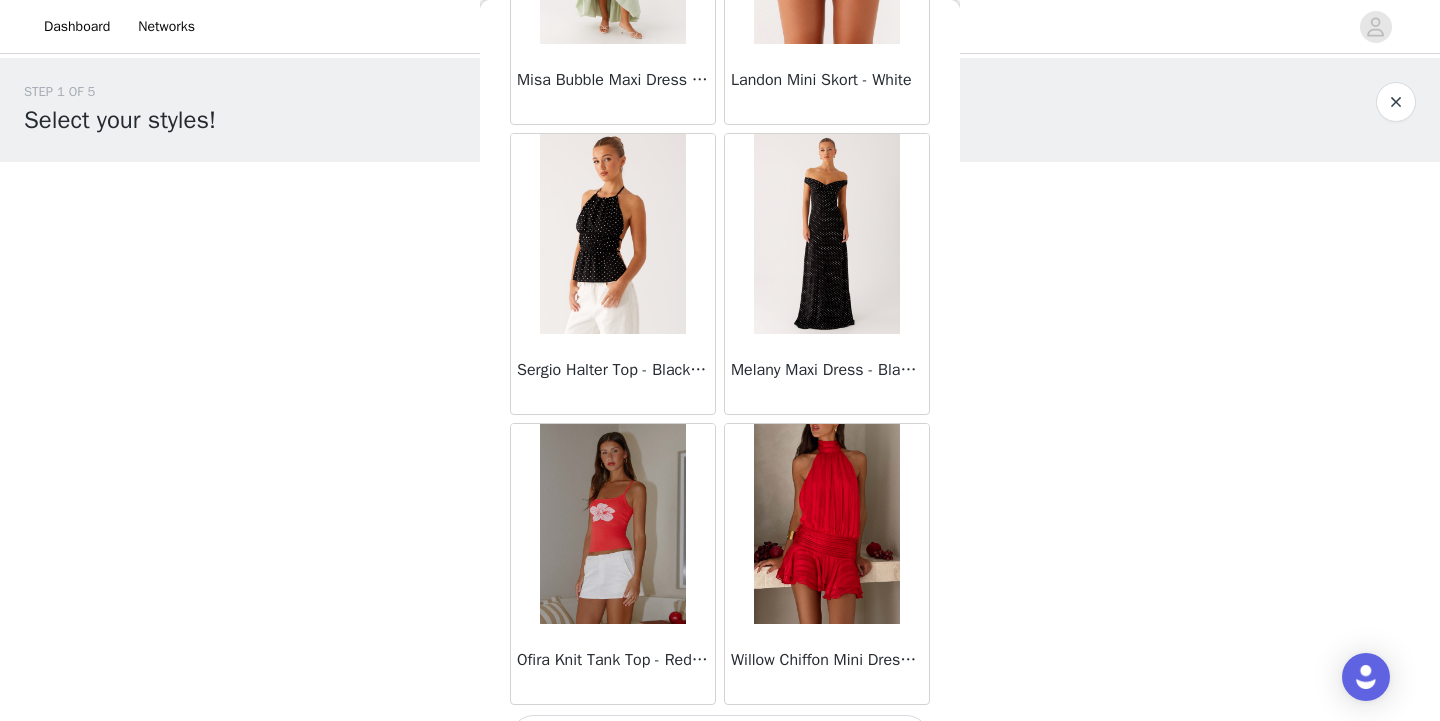scroll, scrollTop: 54539, scrollLeft: 0, axis: vertical 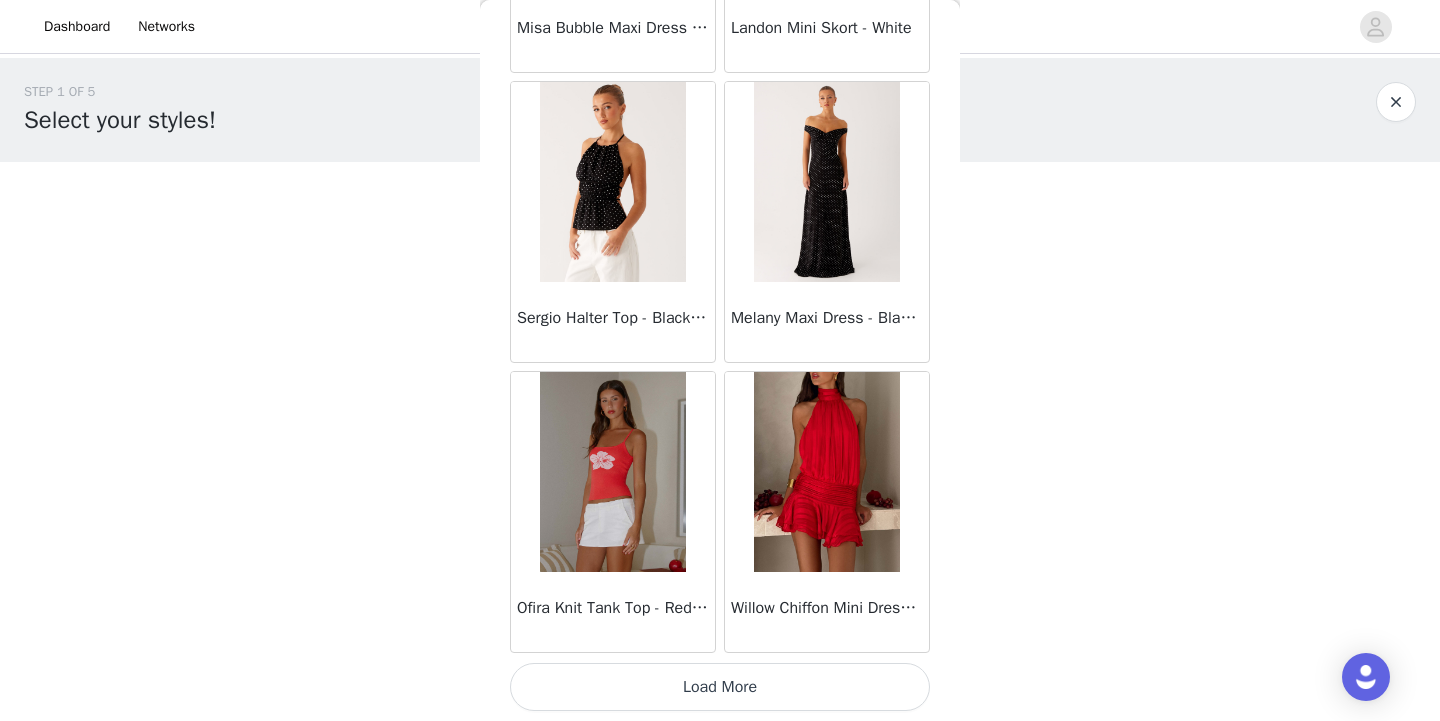 click on "Load More" at bounding box center [720, 687] 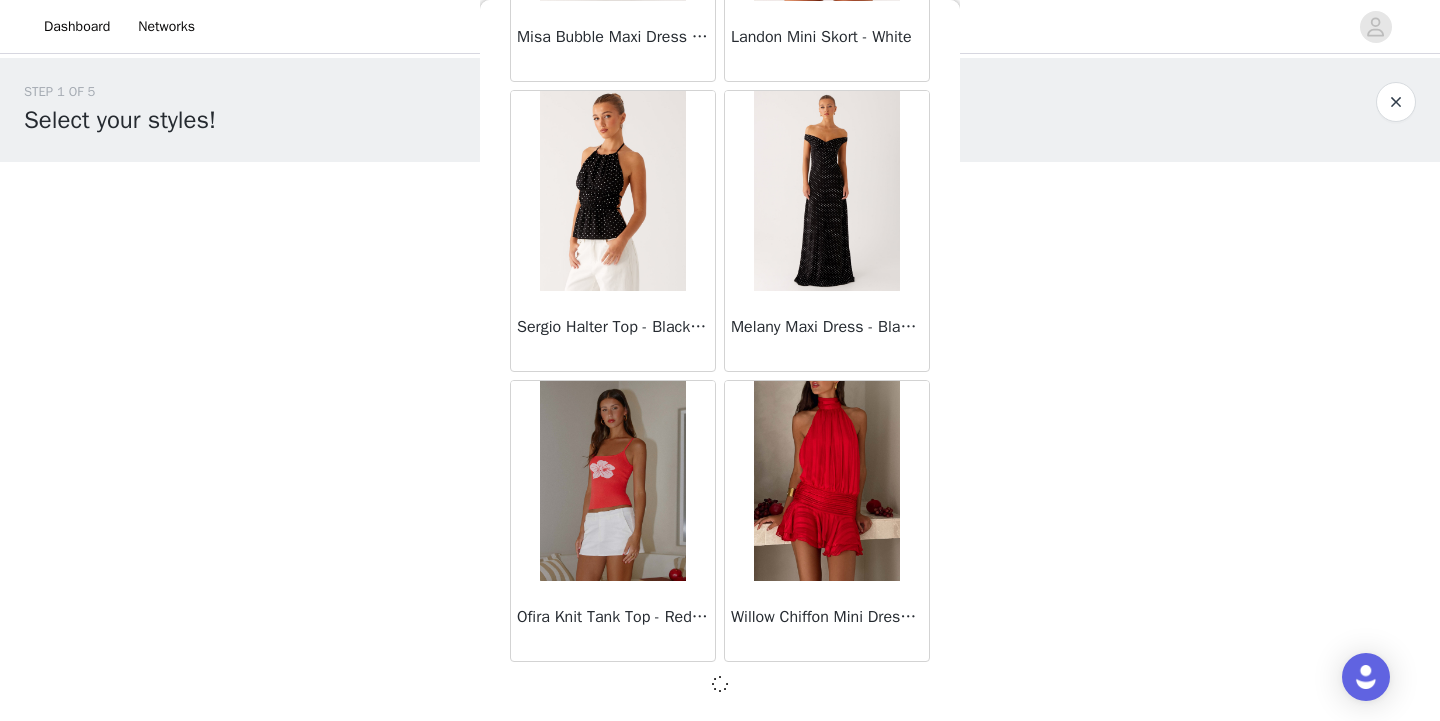 scroll, scrollTop: 54530, scrollLeft: 0, axis: vertical 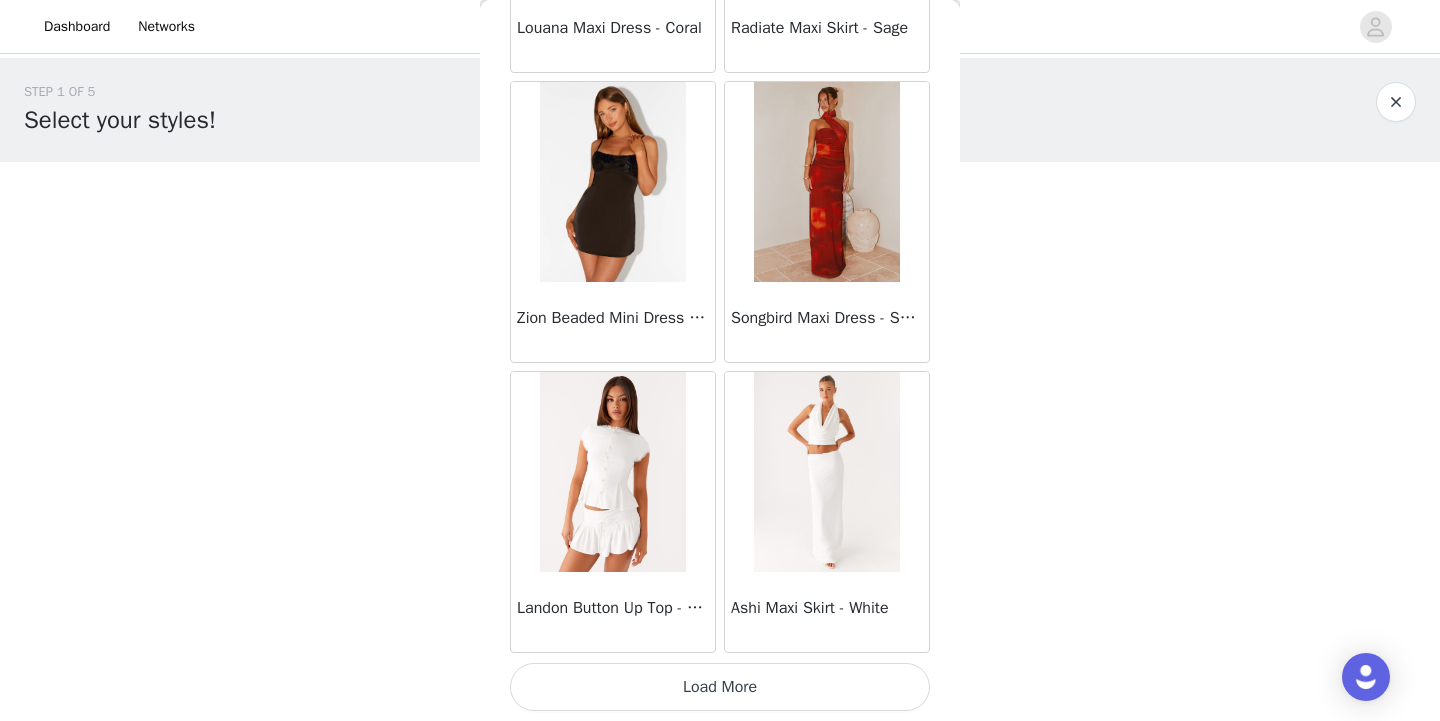 click on "Load More" at bounding box center (720, 687) 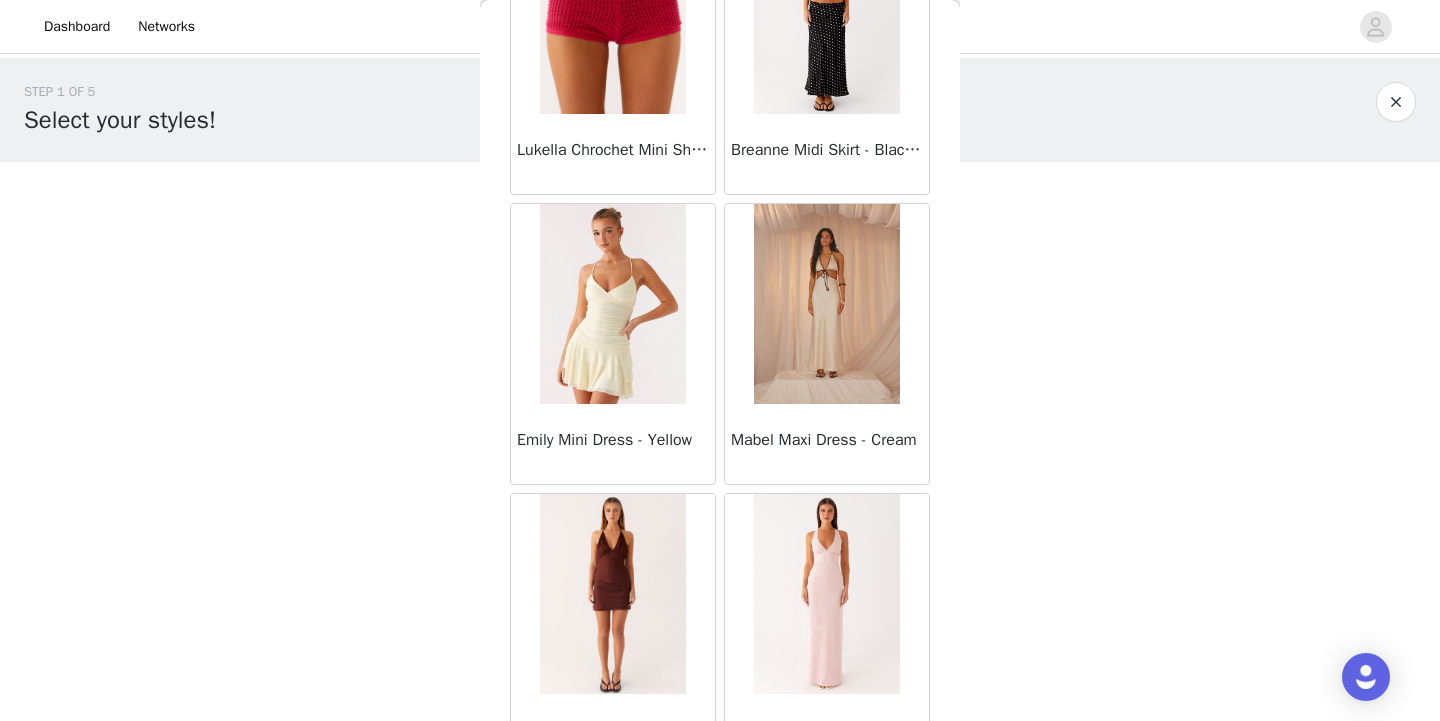 scroll, scrollTop: 59667, scrollLeft: 0, axis: vertical 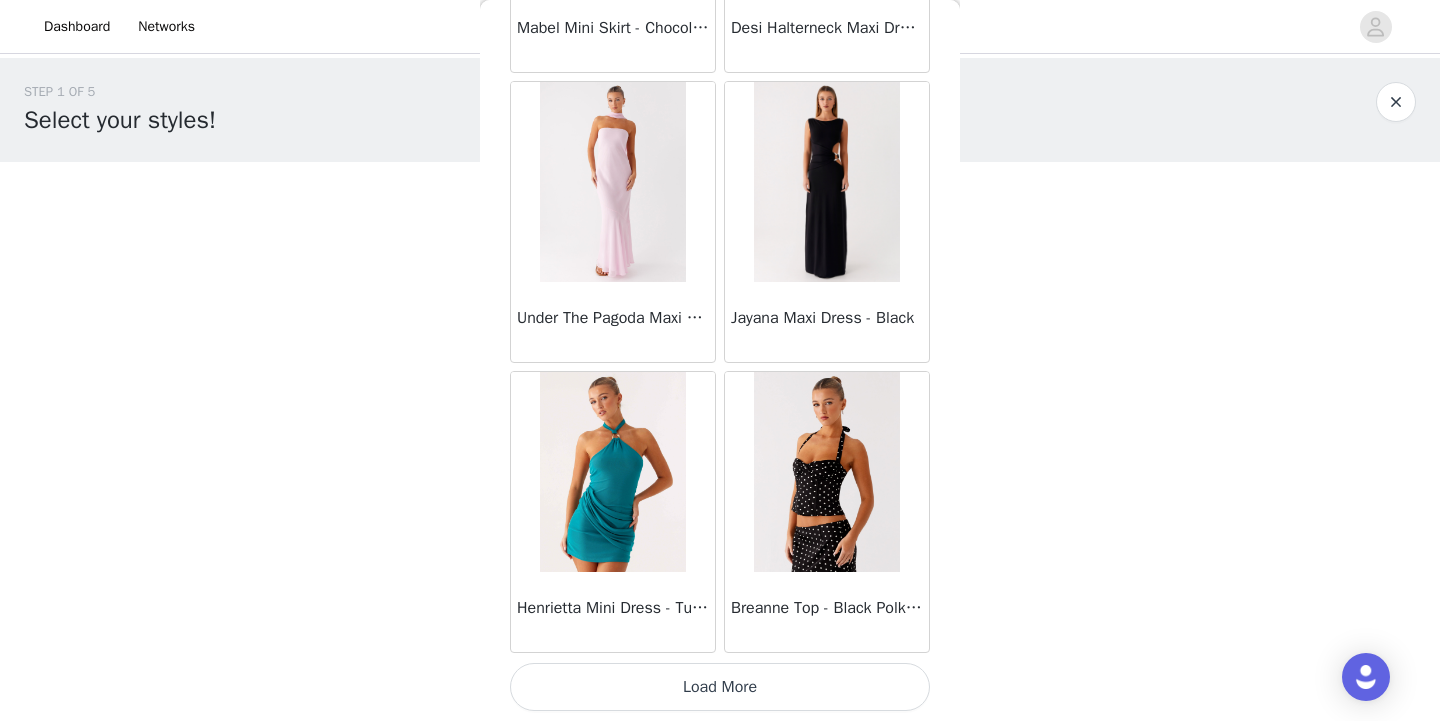 click on "Load More" at bounding box center [720, 687] 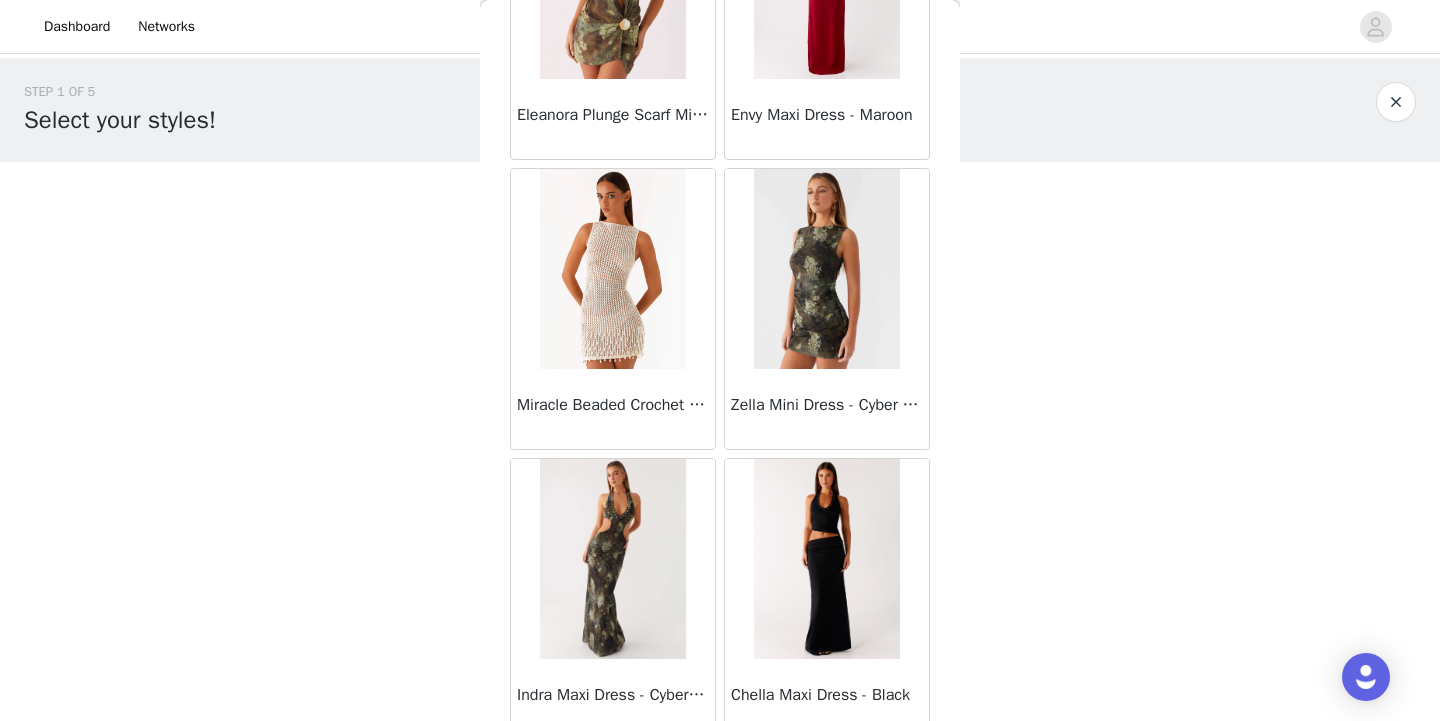 scroll, scrollTop: 63239, scrollLeft: 0, axis: vertical 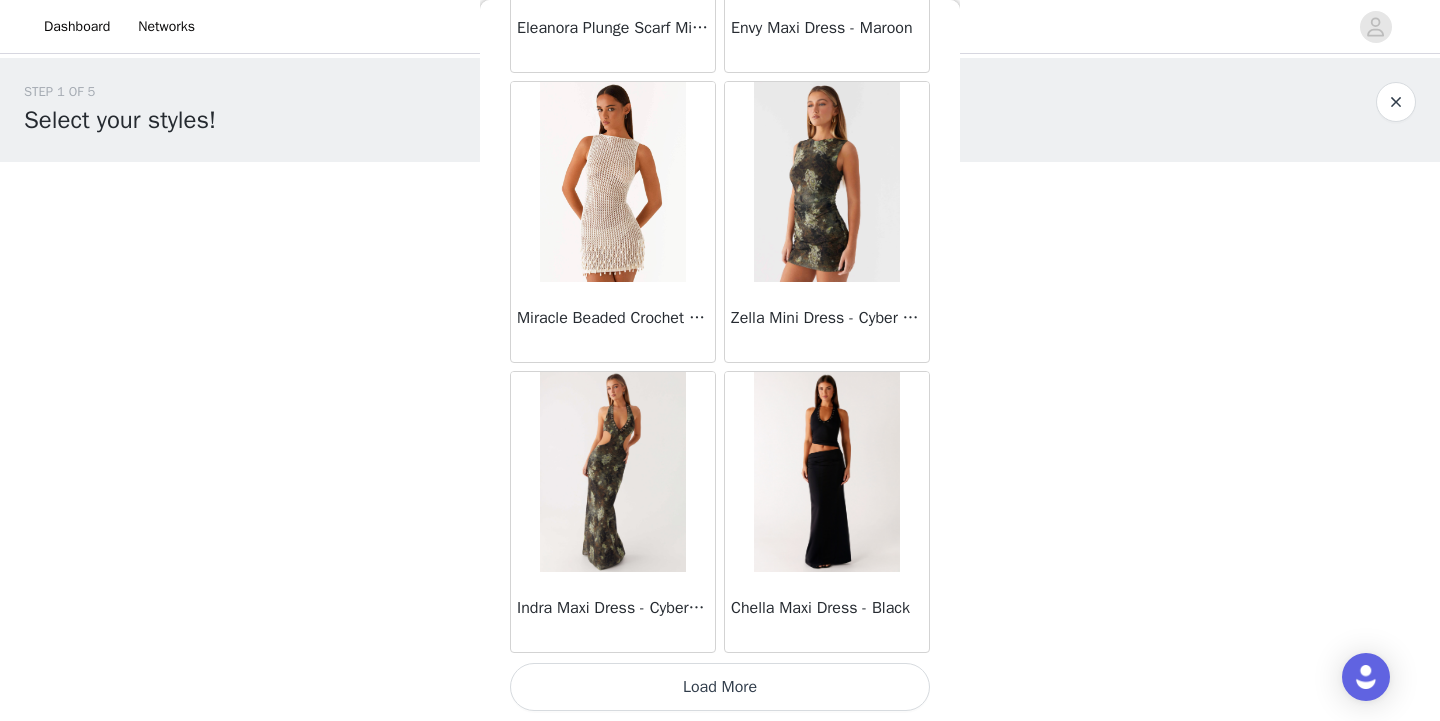 click on "Load More" at bounding box center (720, 687) 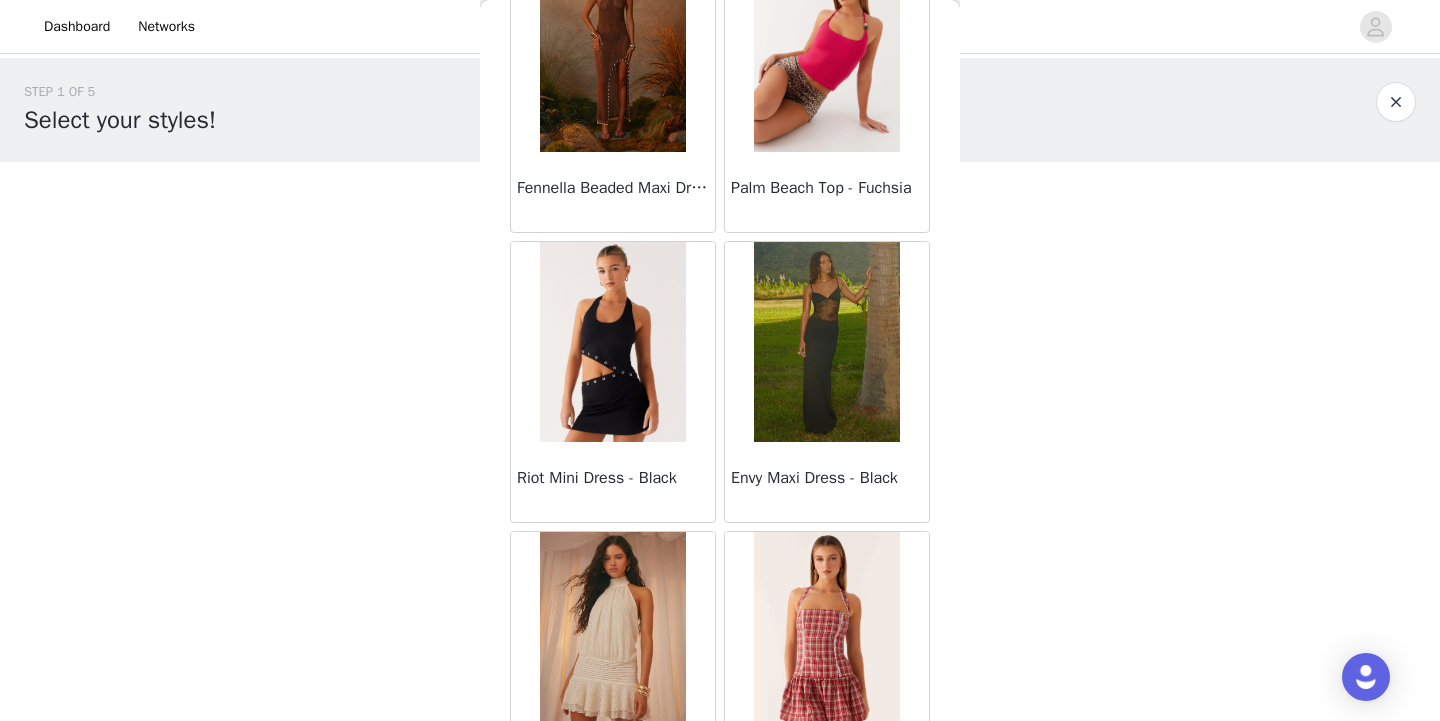 scroll, scrollTop: 64471, scrollLeft: 0, axis: vertical 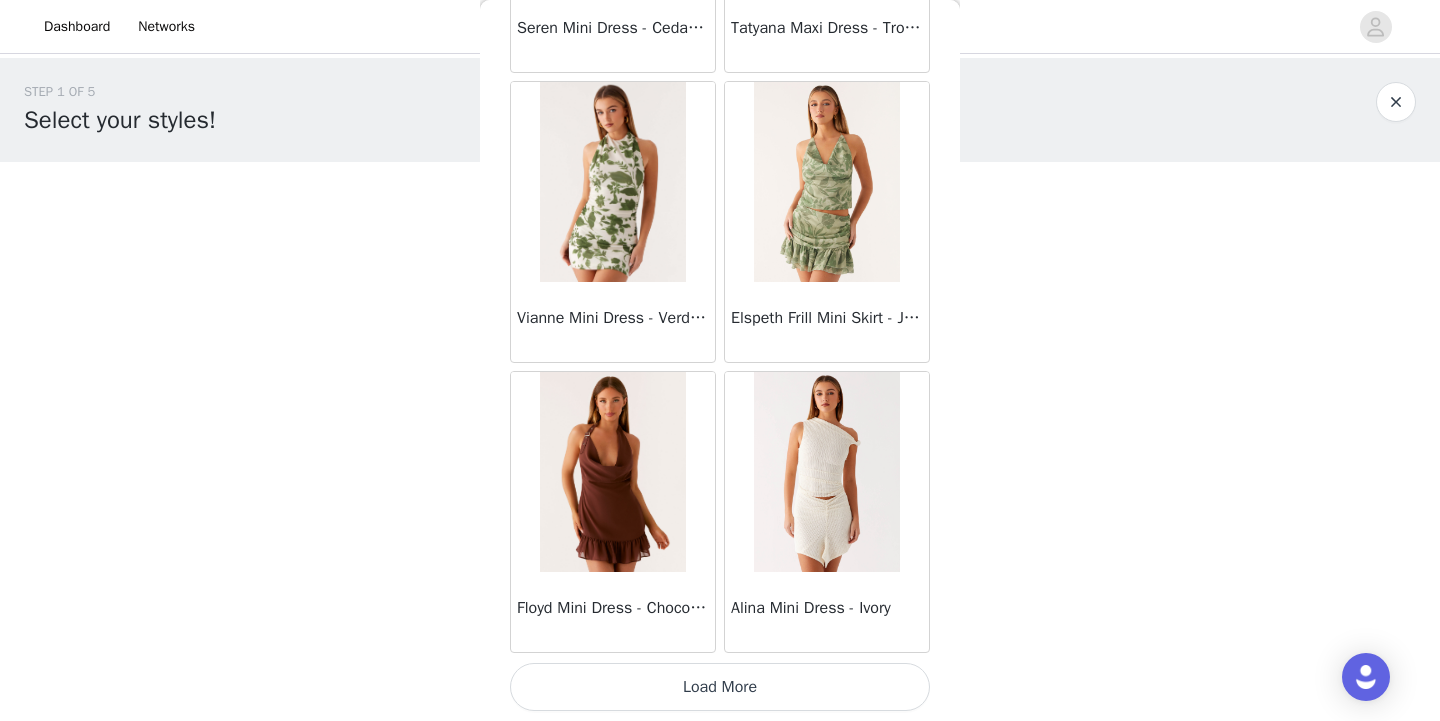 click on "Load More" at bounding box center [720, 687] 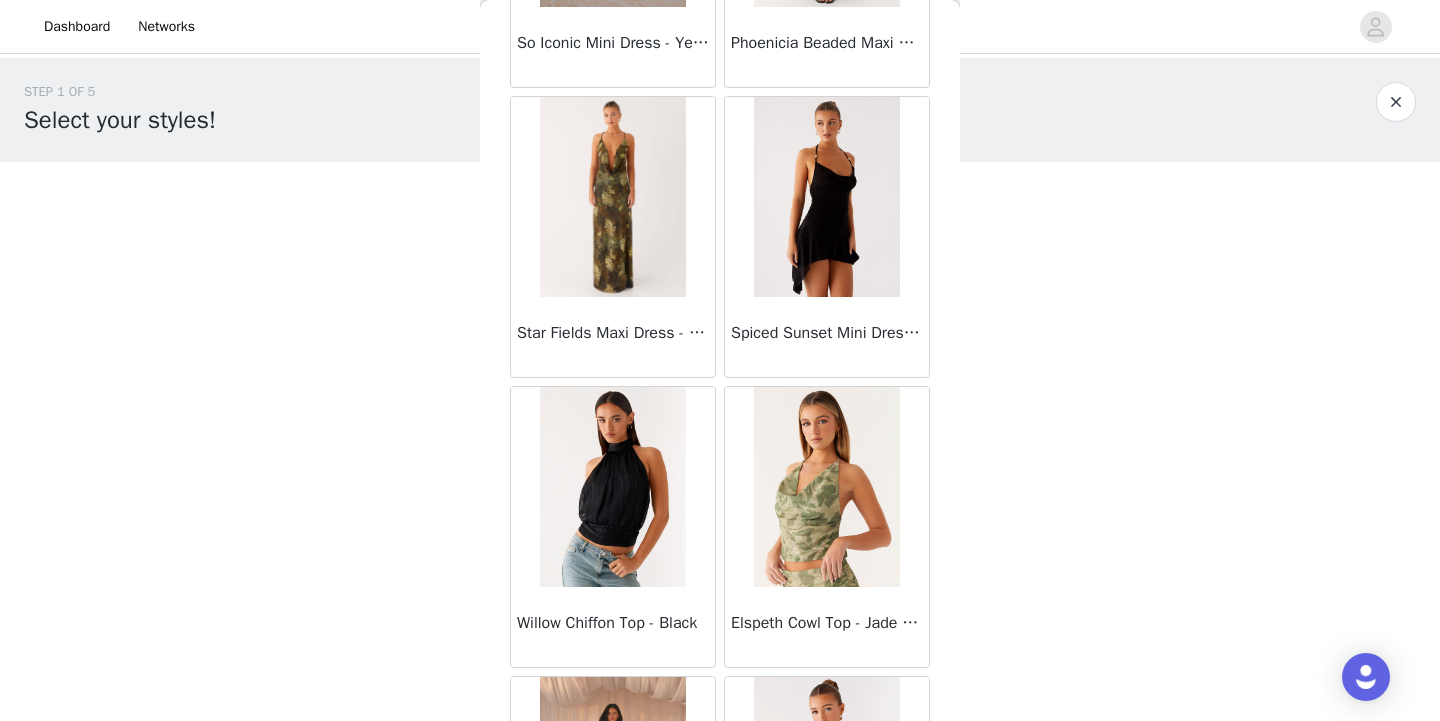 scroll, scrollTop: 67030, scrollLeft: 0, axis: vertical 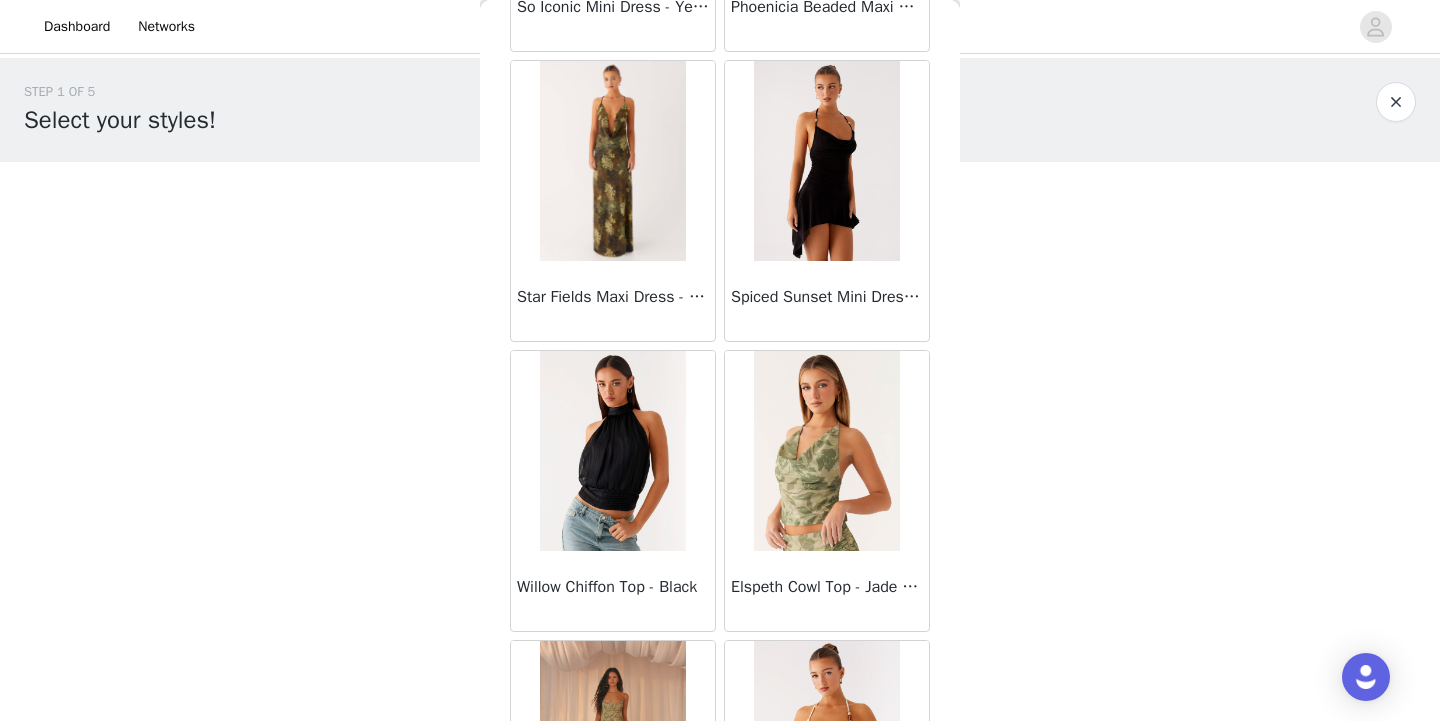 click at bounding box center (826, 161) 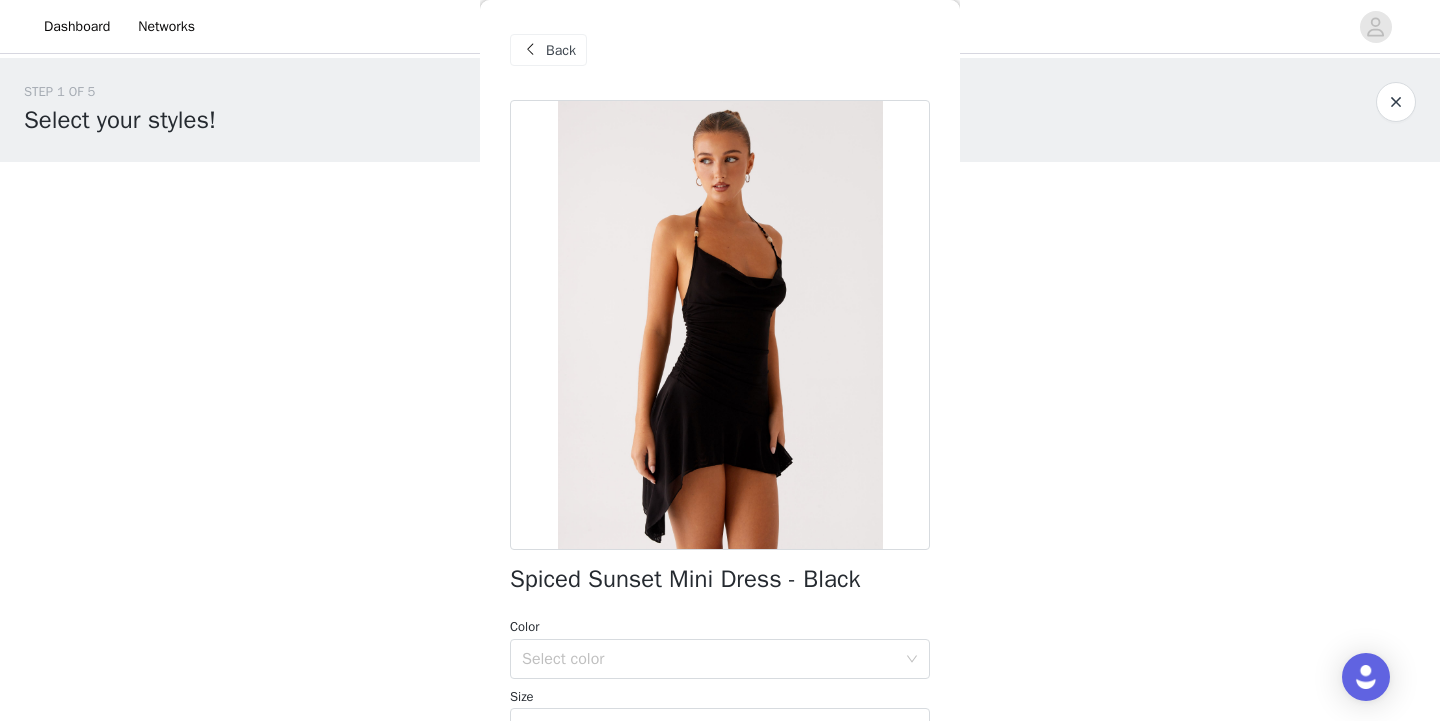 scroll, scrollTop: 240, scrollLeft: 0, axis: vertical 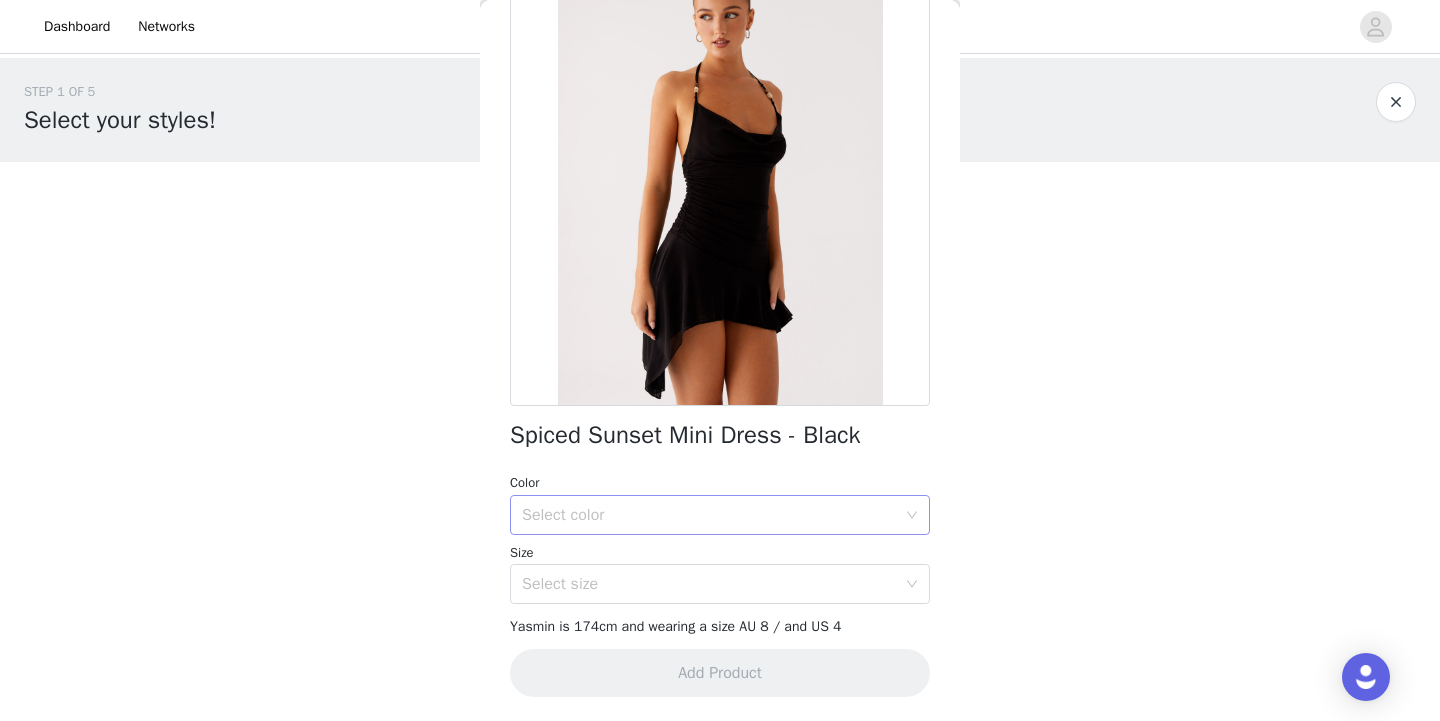 click on "Select color" at bounding box center (709, 515) 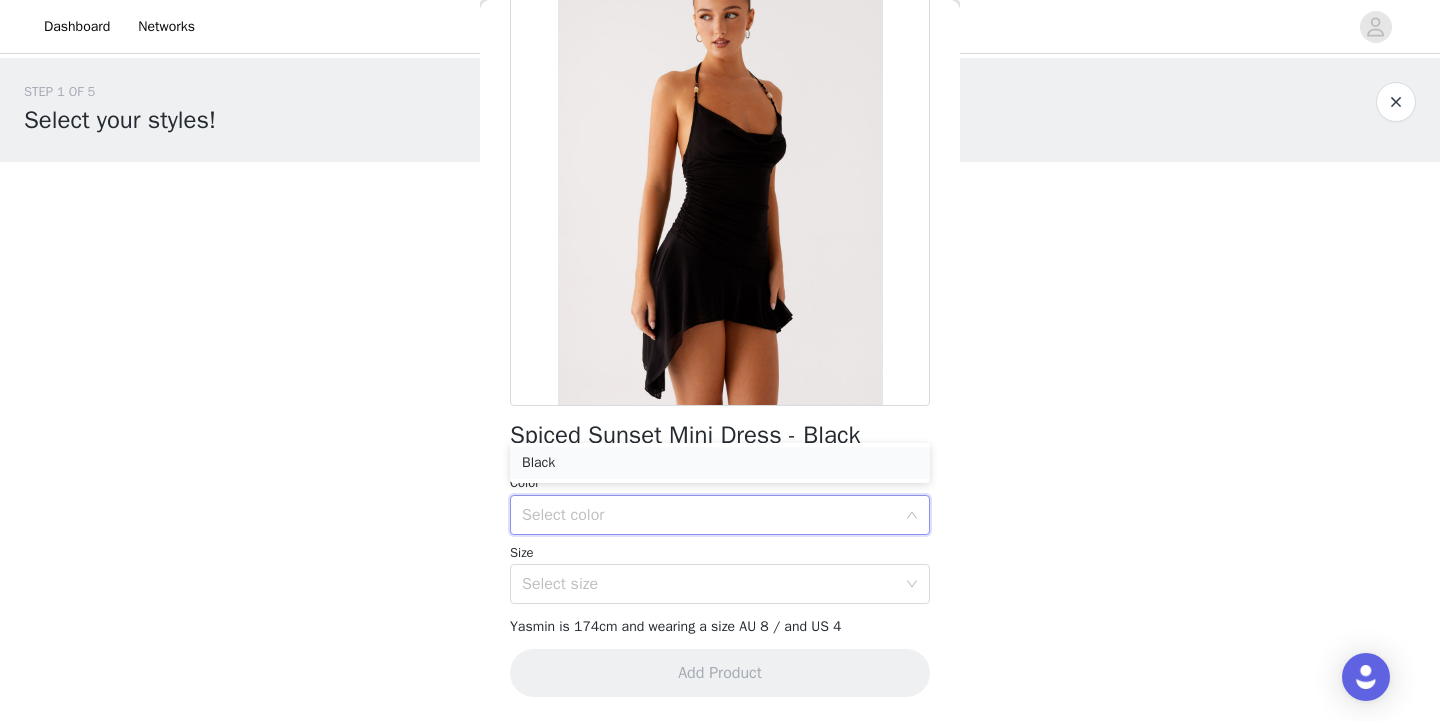 click on "Black" at bounding box center (720, 463) 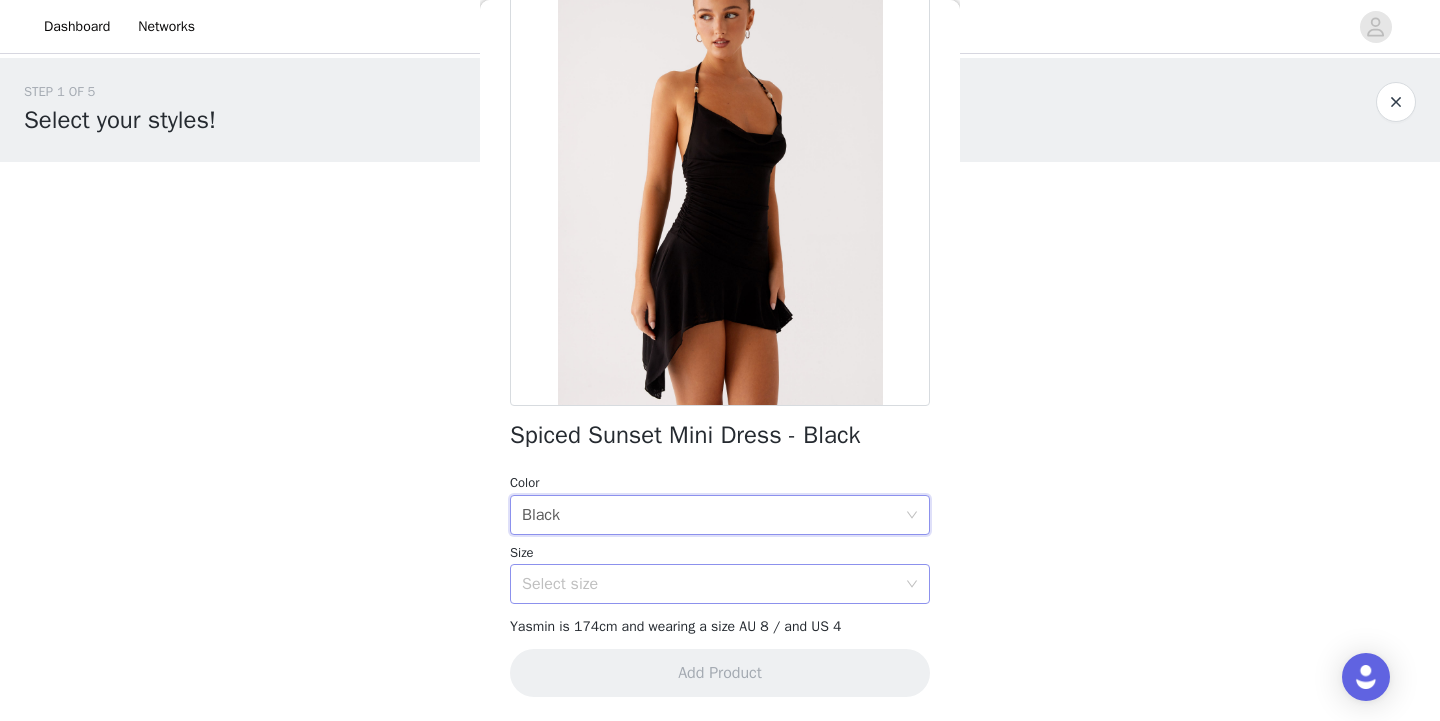 click on "Select size" at bounding box center [709, 584] 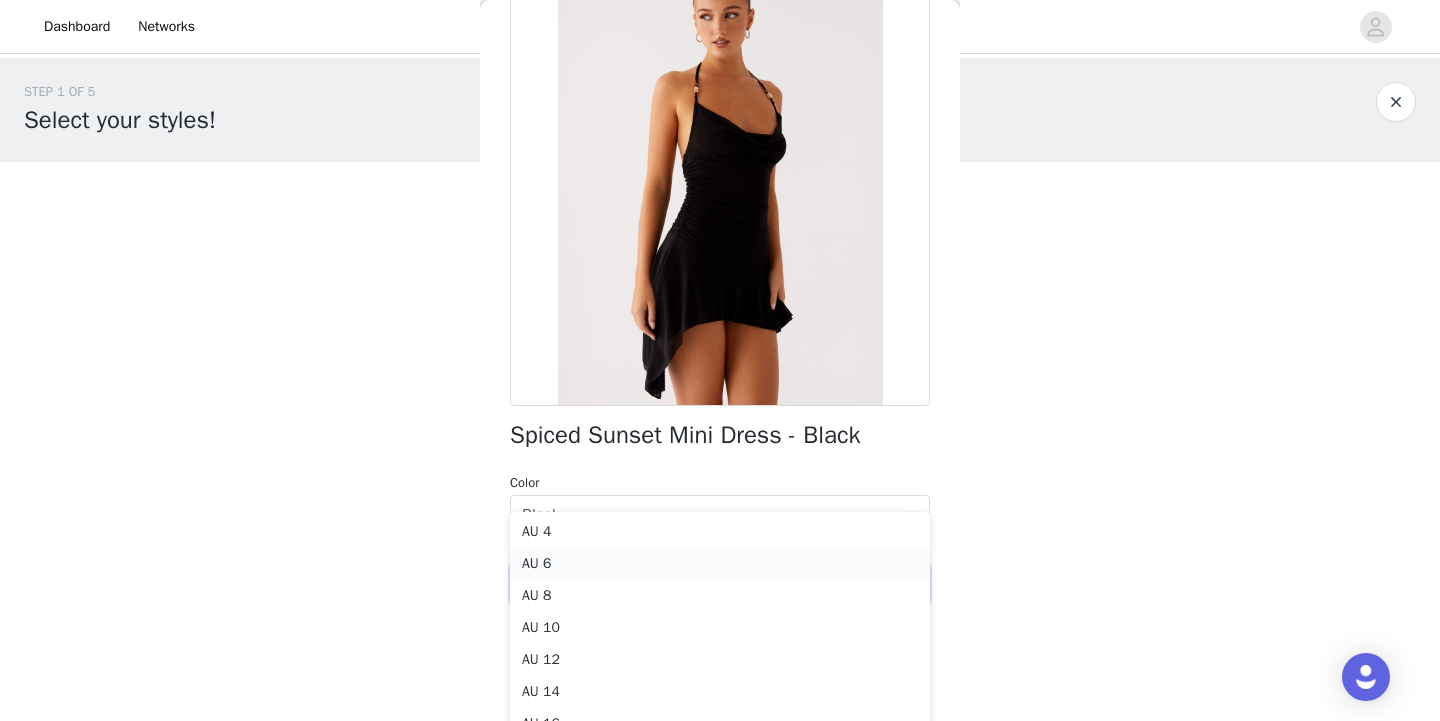 click on "AU 6" at bounding box center (720, 564) 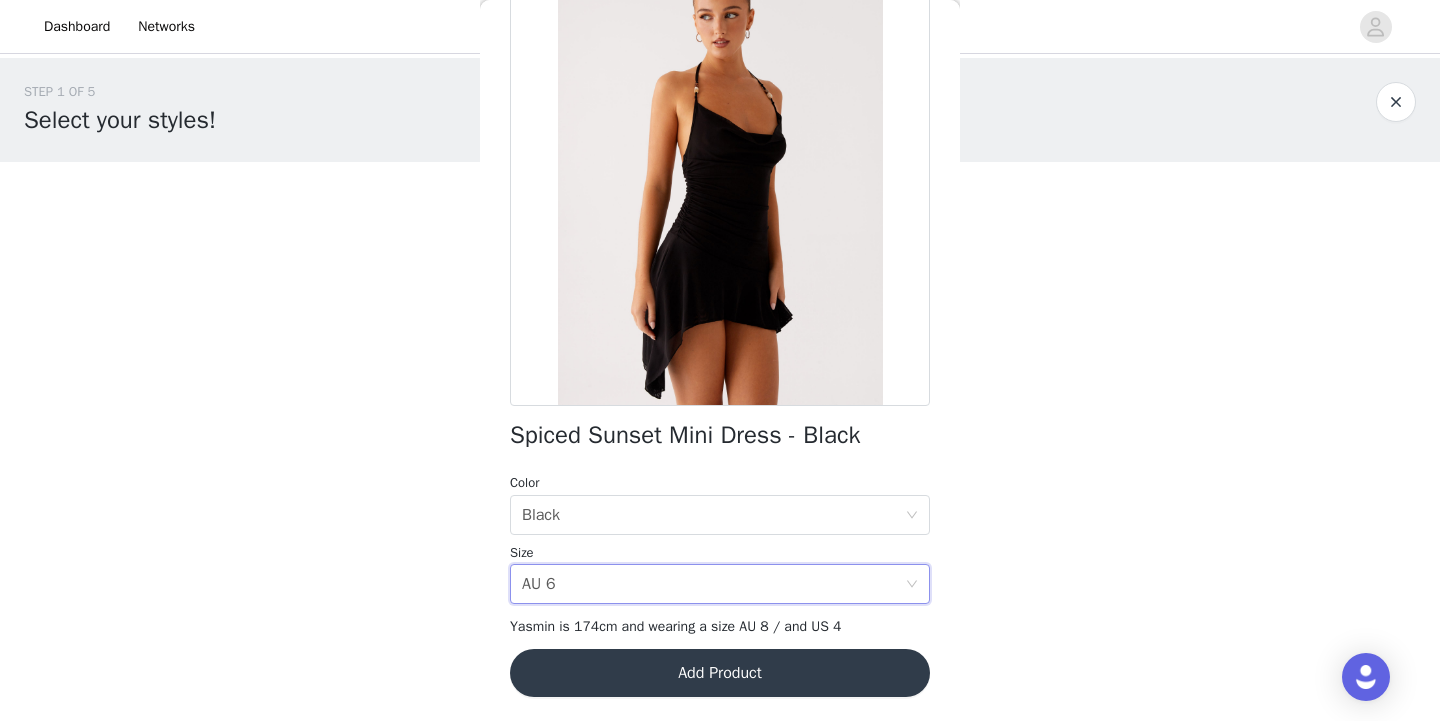 scroll, scrollTop: 354, scrollLeft: 0, axis: vertical 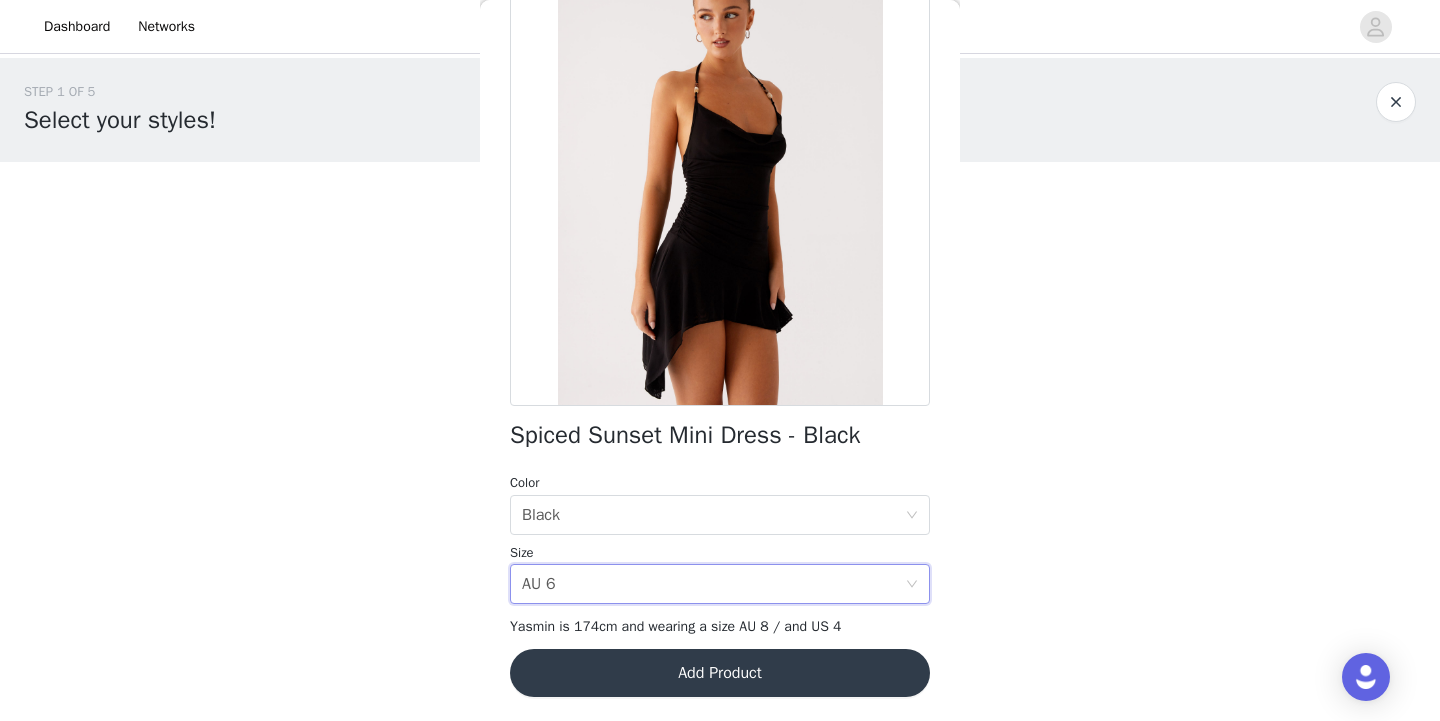 click on "Add Product" at bounding box center (720, 673) 